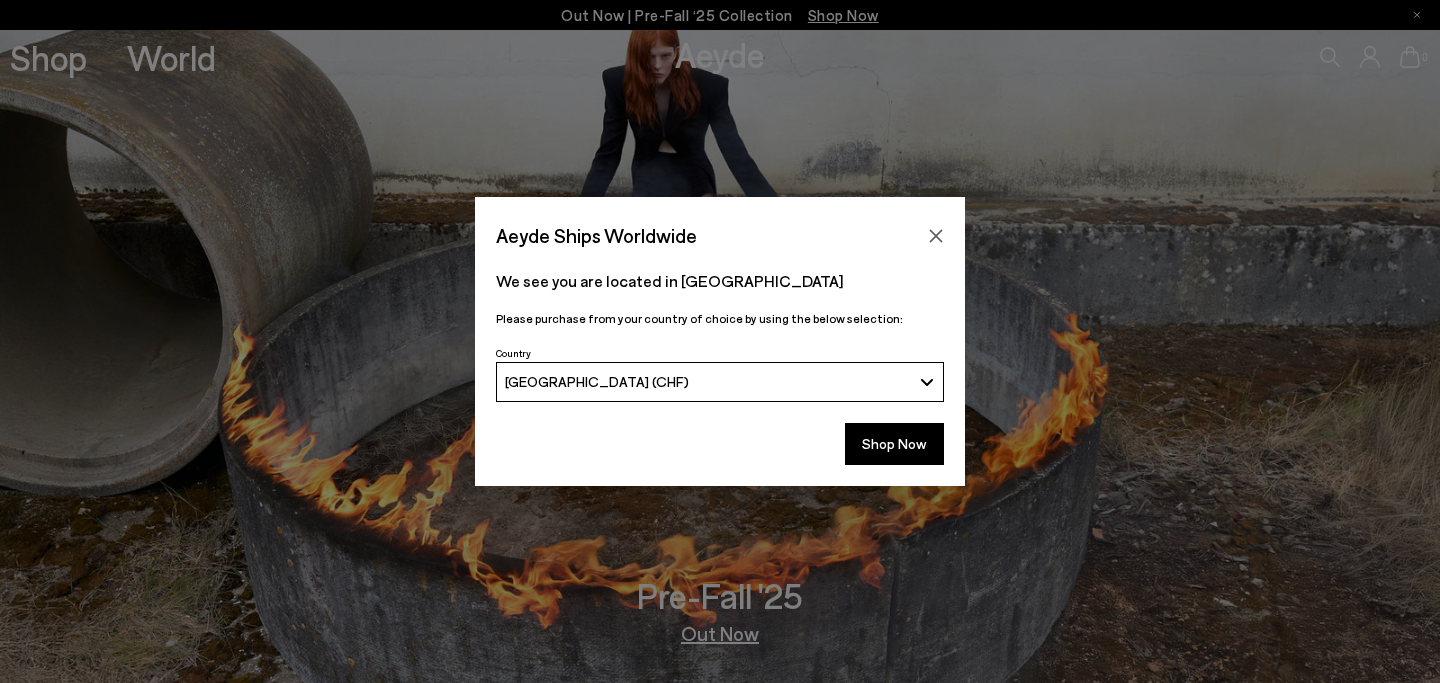 scroll, scrollTop: 0, scrollLeft: 0, axis: both 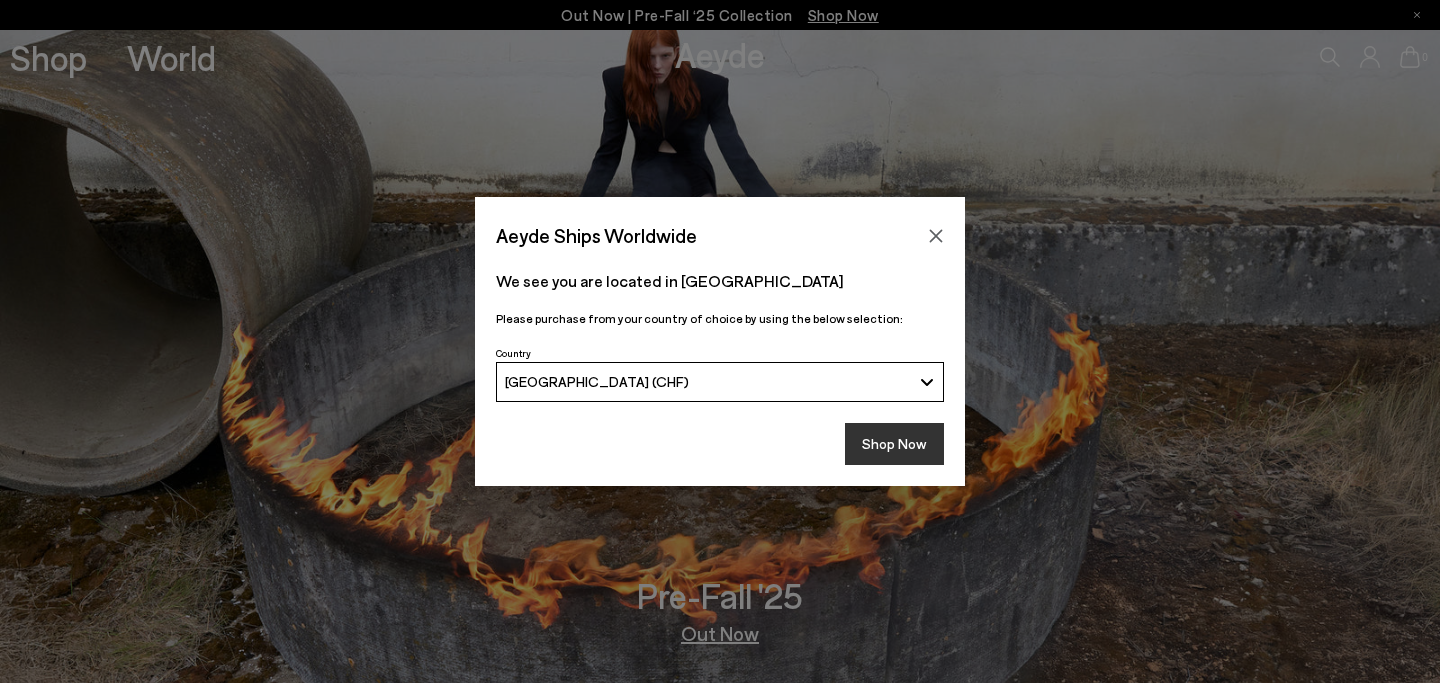 click on "Shop Now" at bounding box center (894, 444) 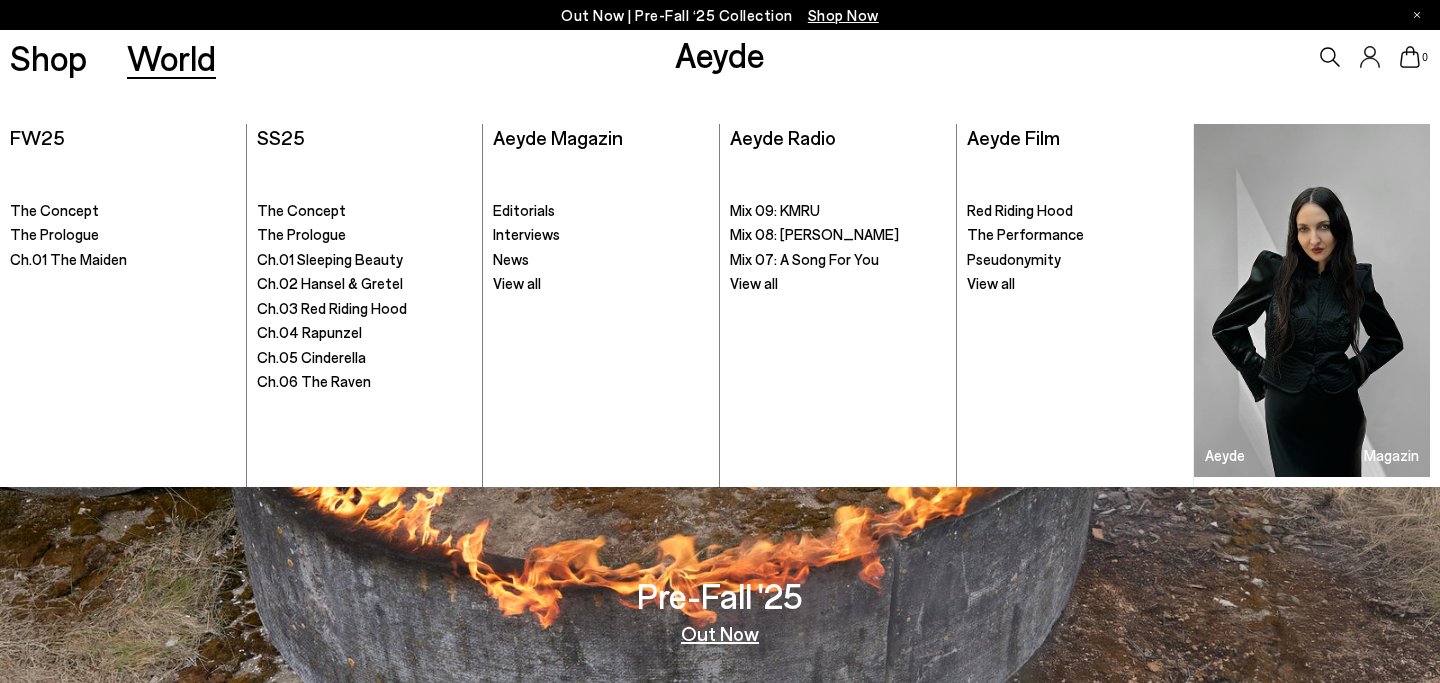 scroll, scrollTop: 0, scrollLeft: 0, axis: both 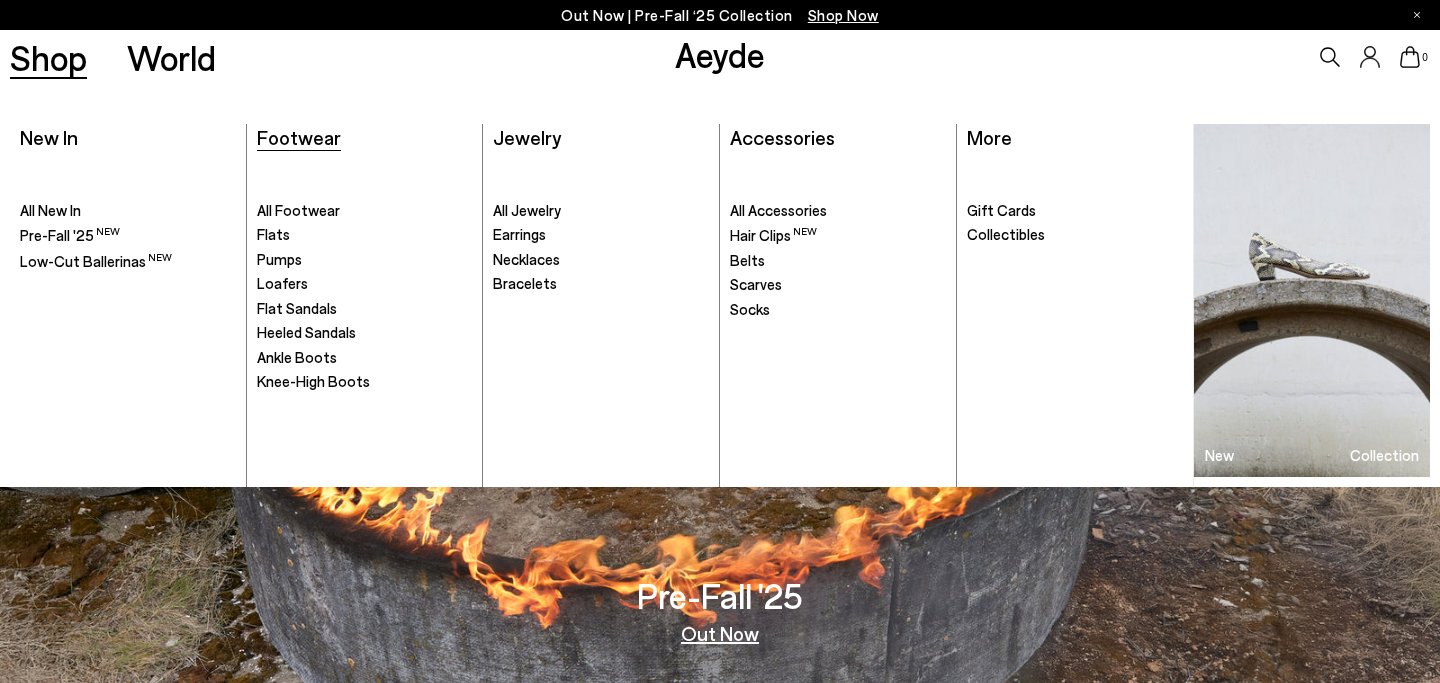 click on "Footwear" at bounding box center (299, 137) 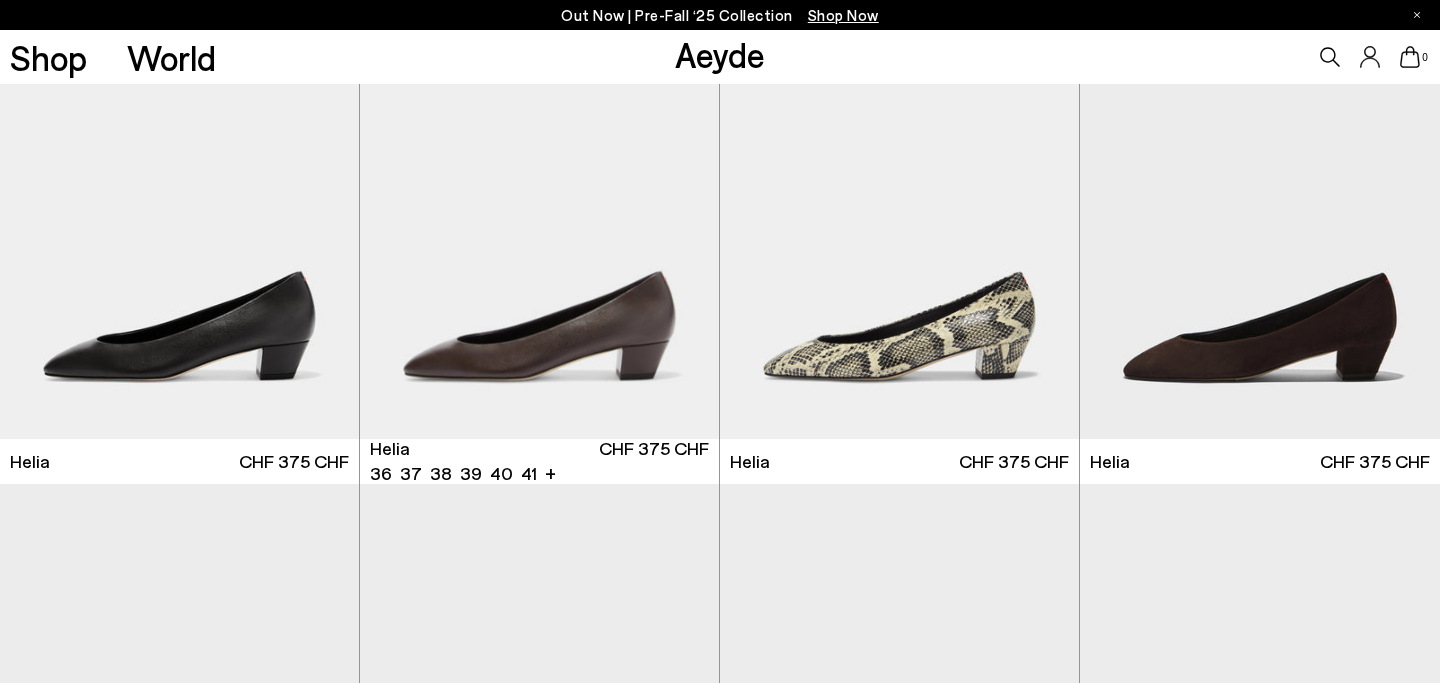 scroll, scrollTop: 118, scrollLeft: 0, axis: vertical 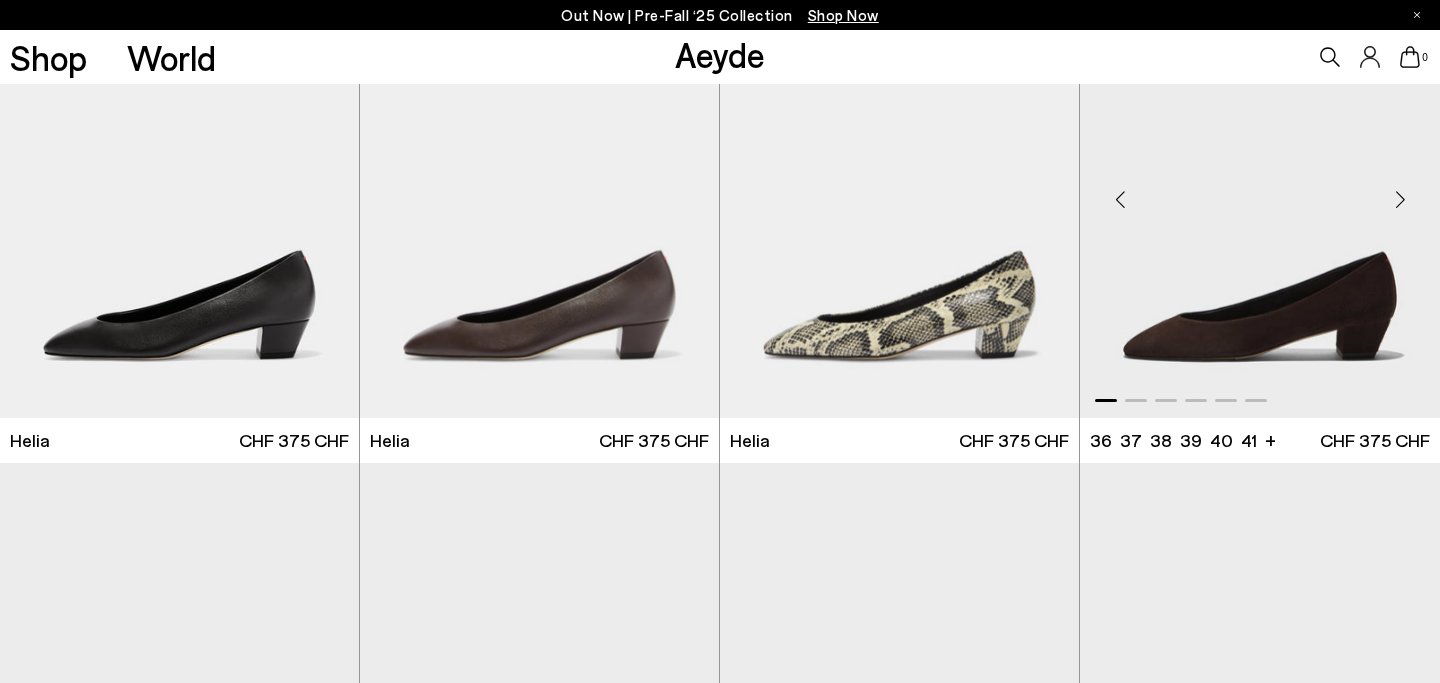 click at bounding box center (1400, 200) 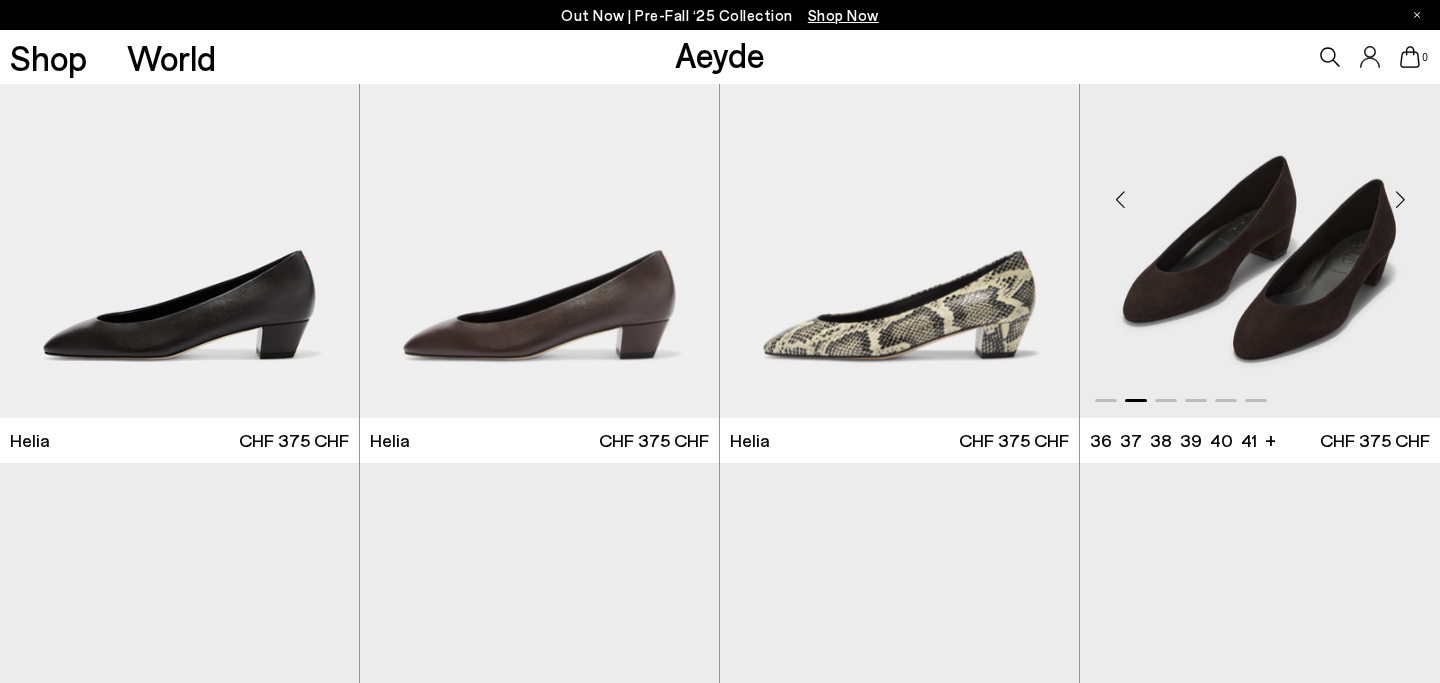 click at bounding box center [1400, 200] 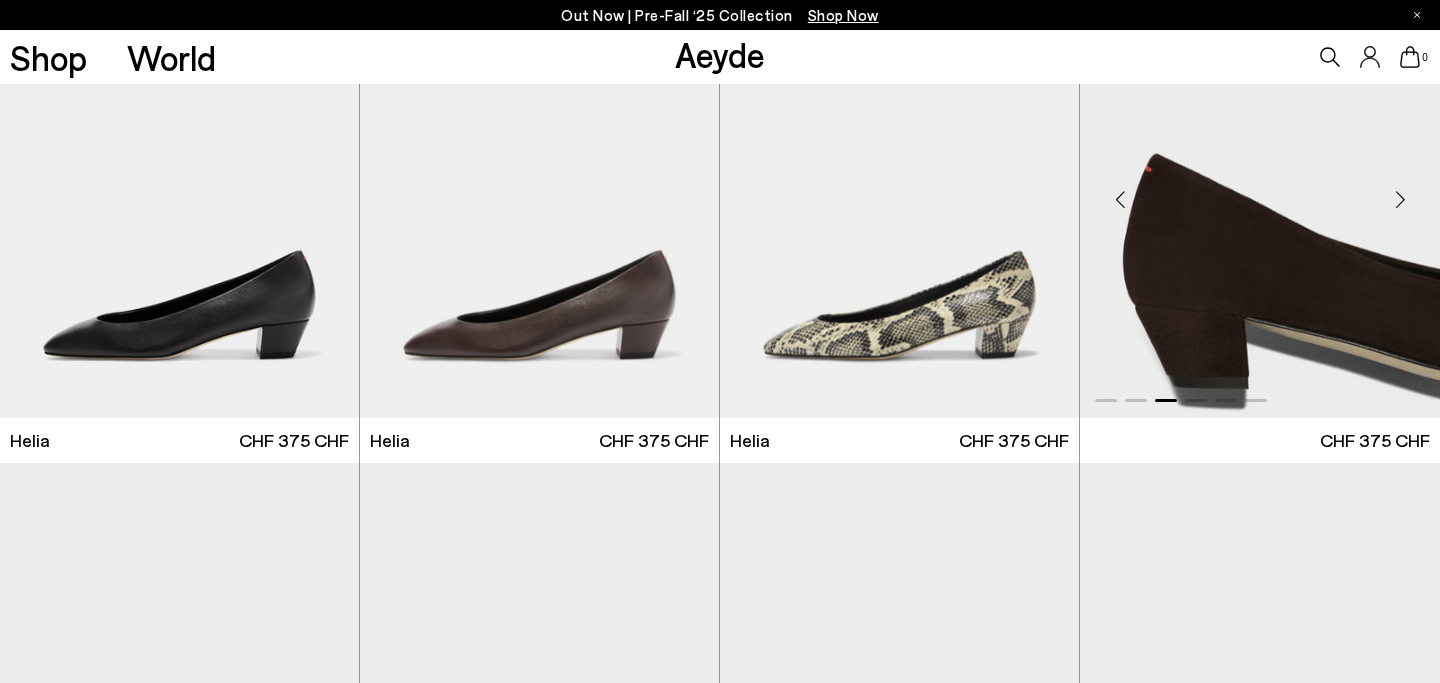 click at bounding box center [0, 3645] 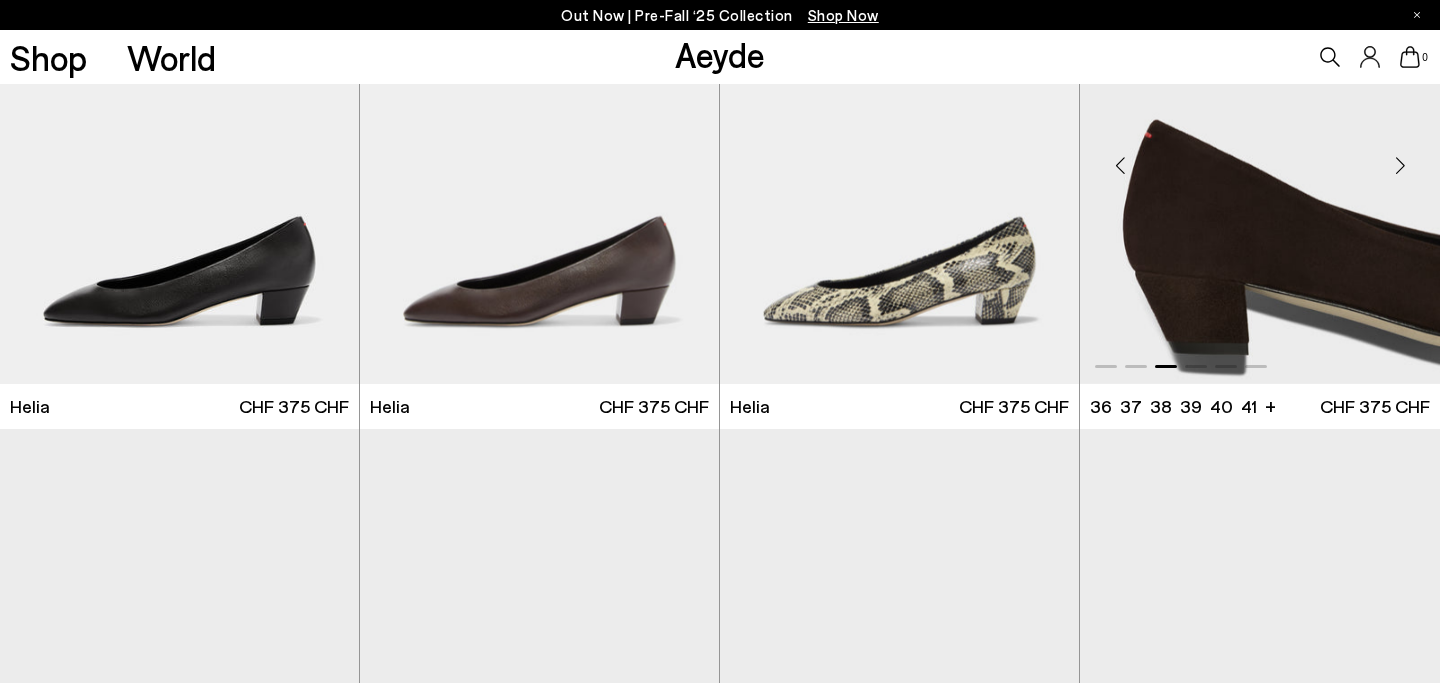 scroll, scrollTop: 155, scrollLeft: 0, axis: vertical 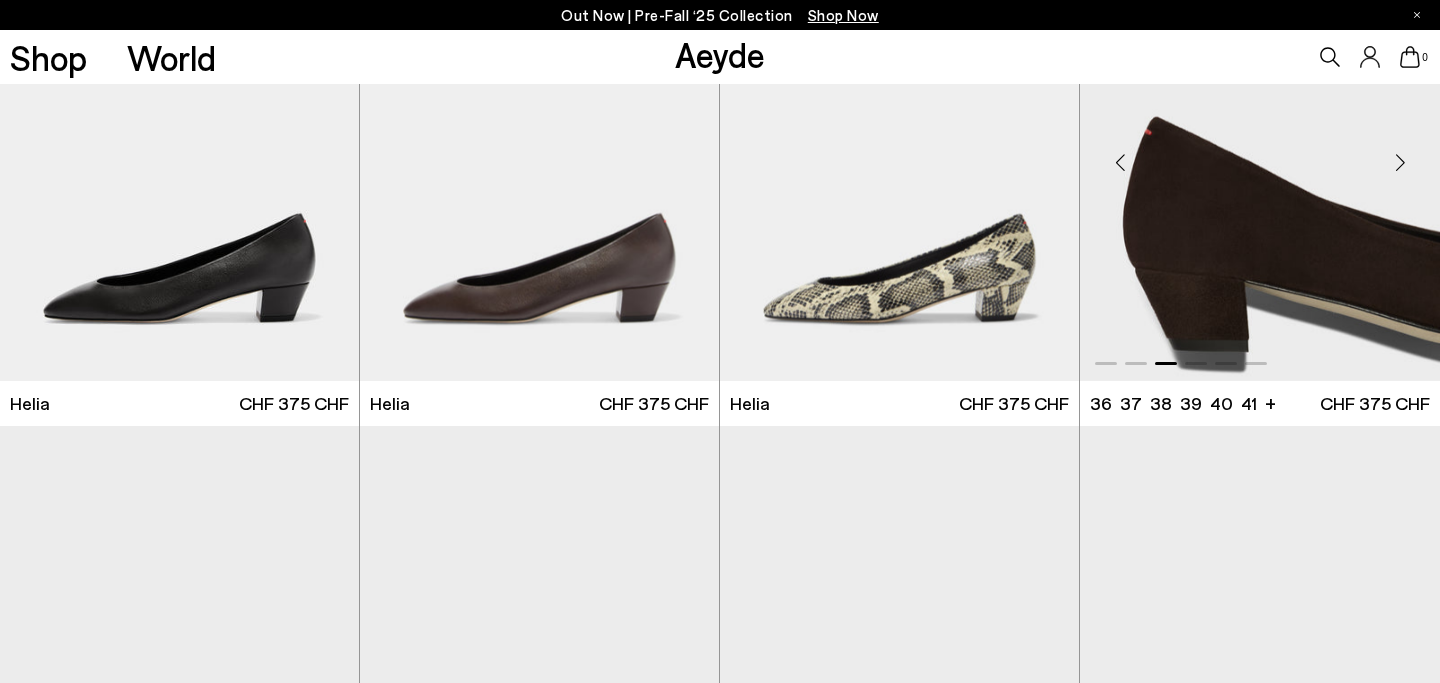 click at bounding box center [1400, 163] 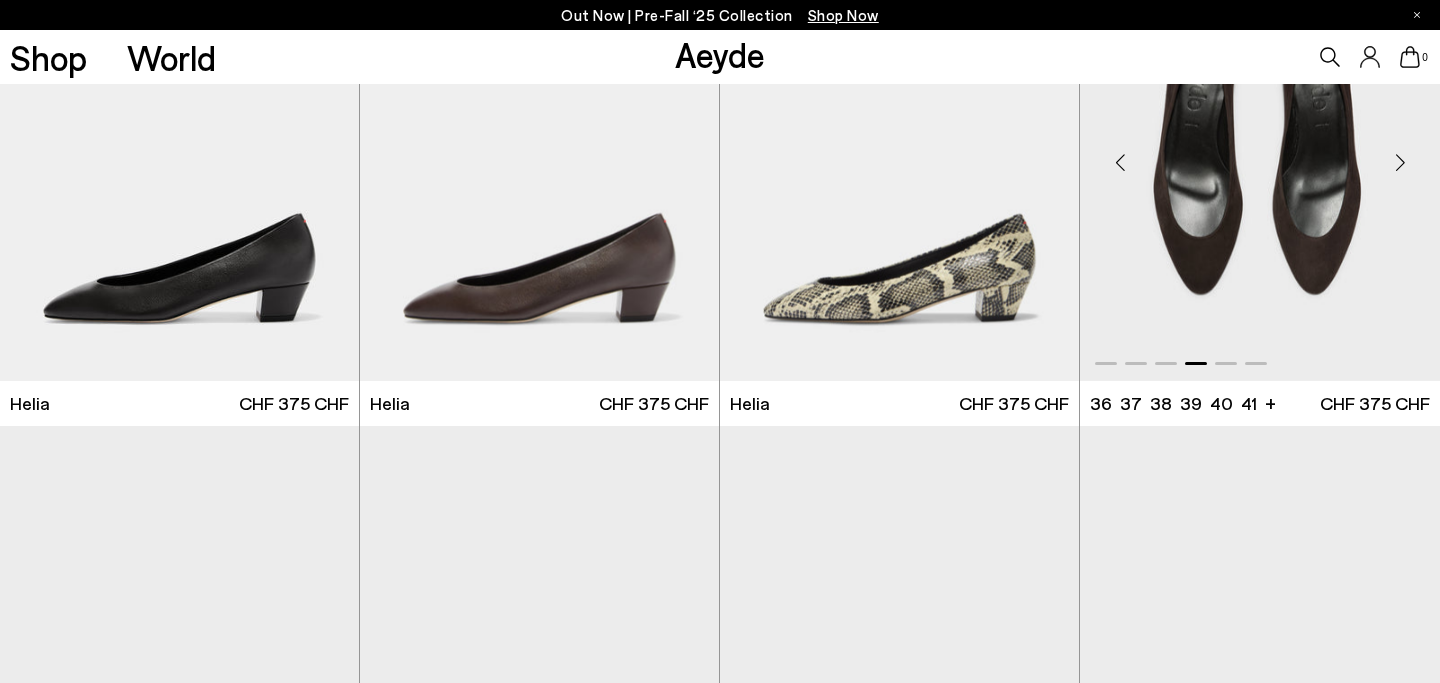click at bounding box center [1400, 163] 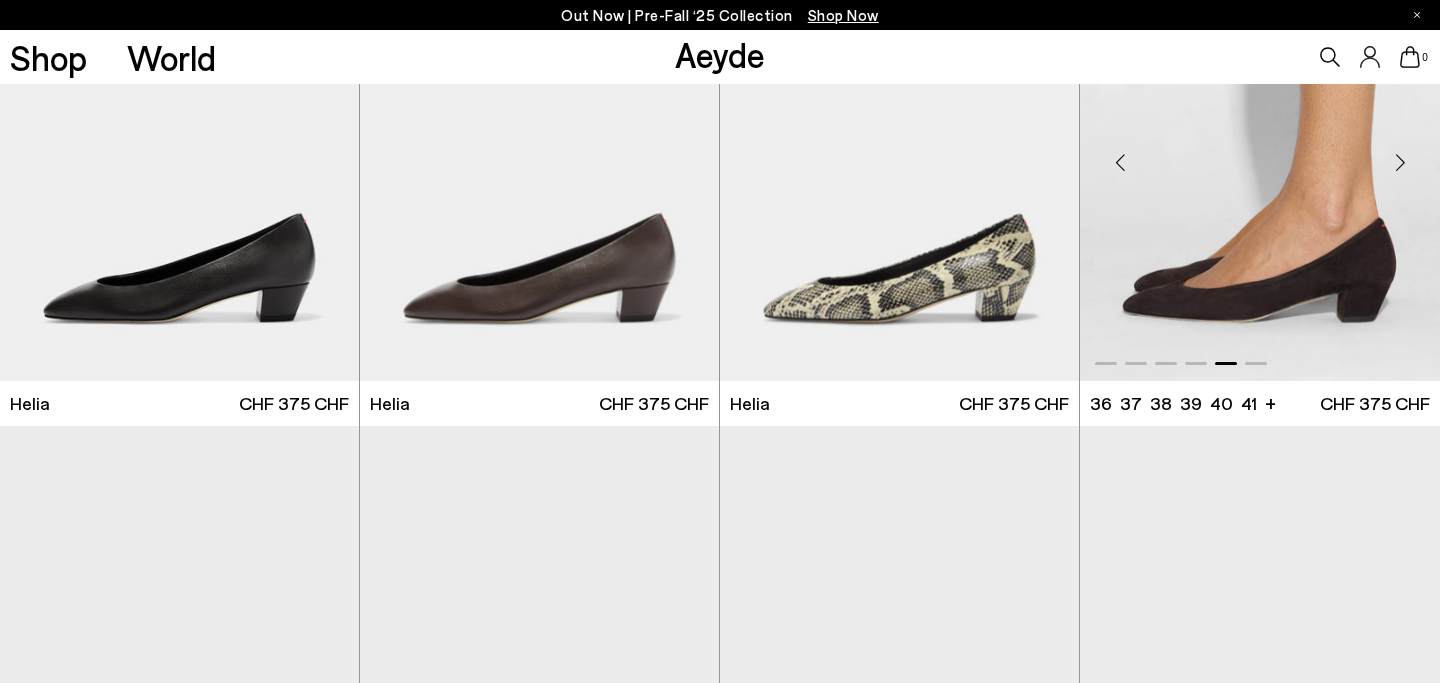 click at bounding box center [1400, 163] 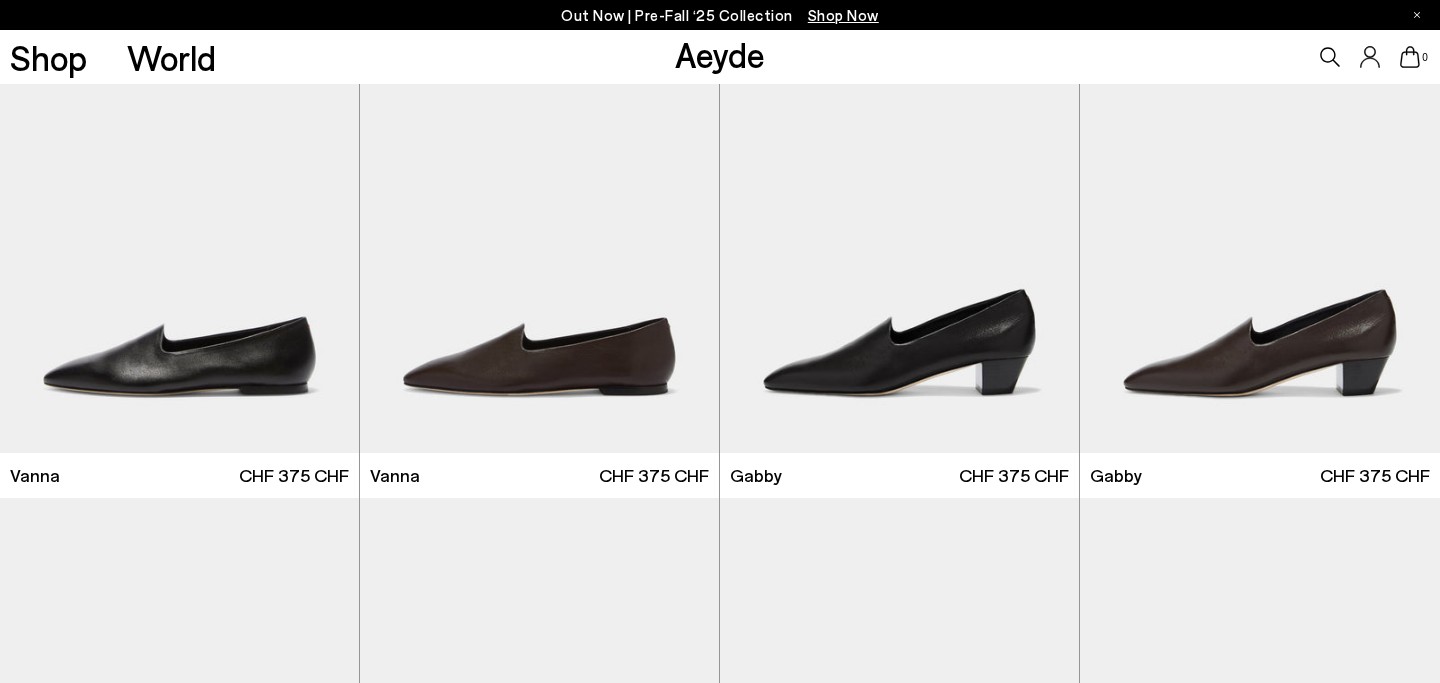 scroll, scrollTop: 1097, scrollLeft: 0, axis: vertical 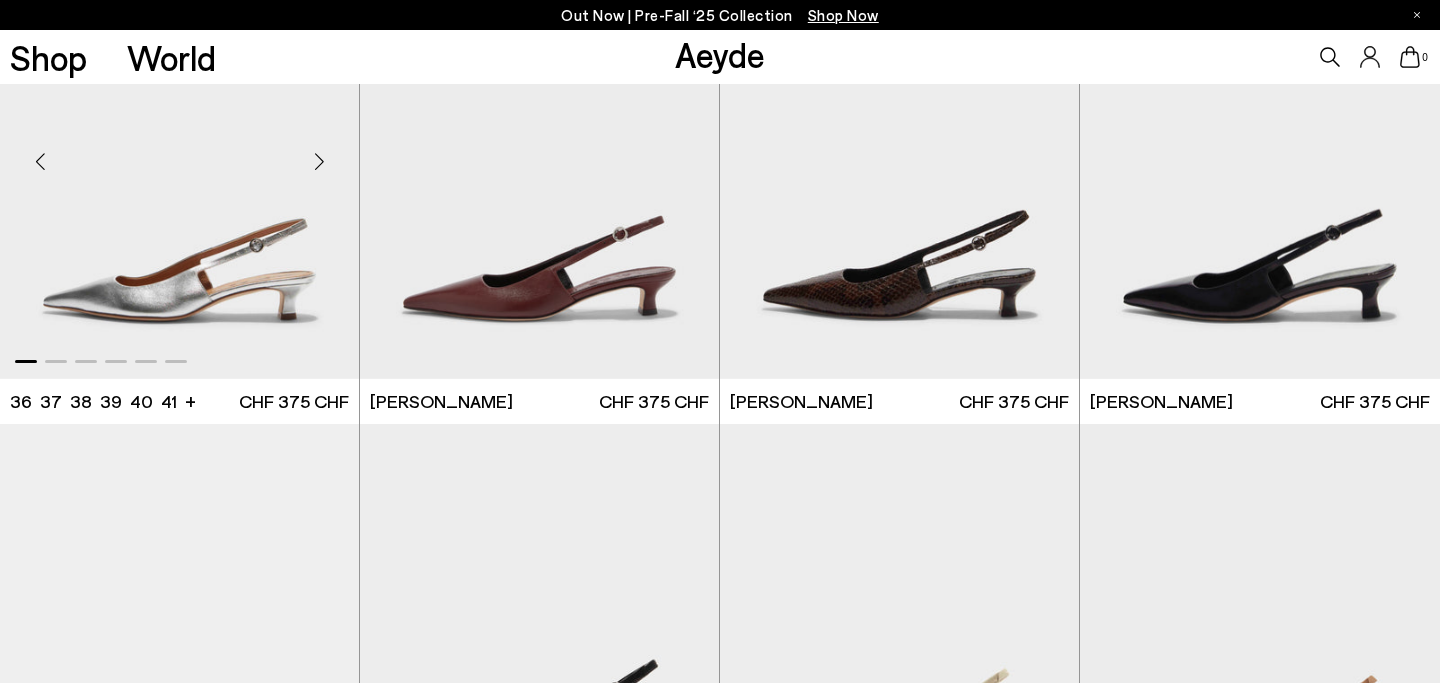 click at bounding box center (319, 161) 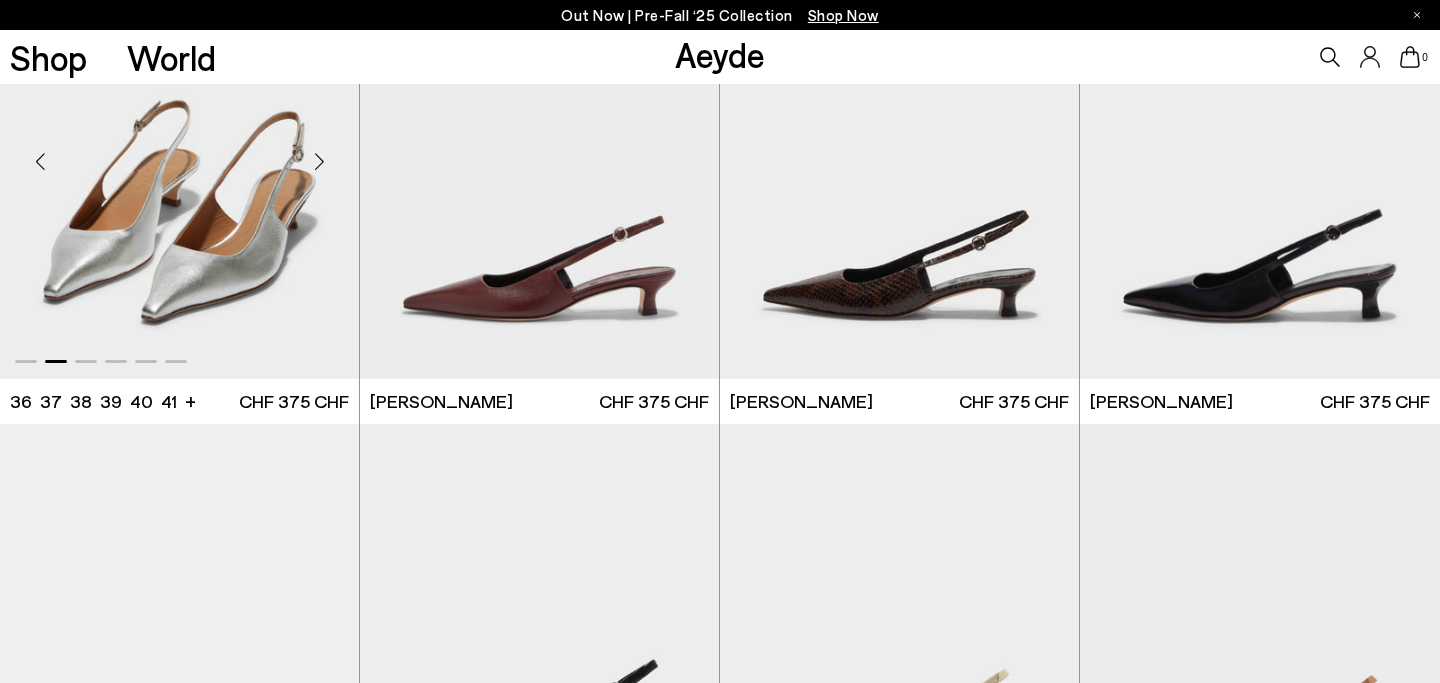 click at bounding box center [319, 161] 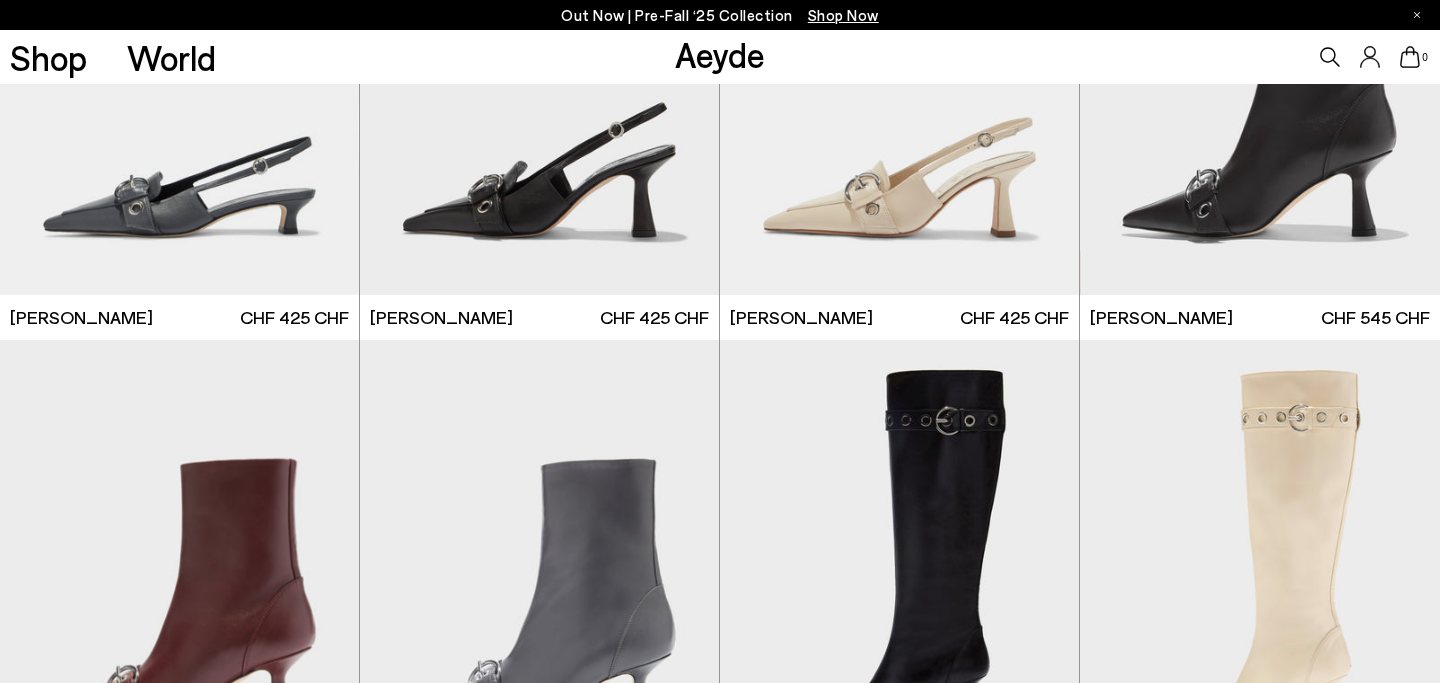 scroll, scrollTop: 7417, scrollLeft: 0, axis: vertical 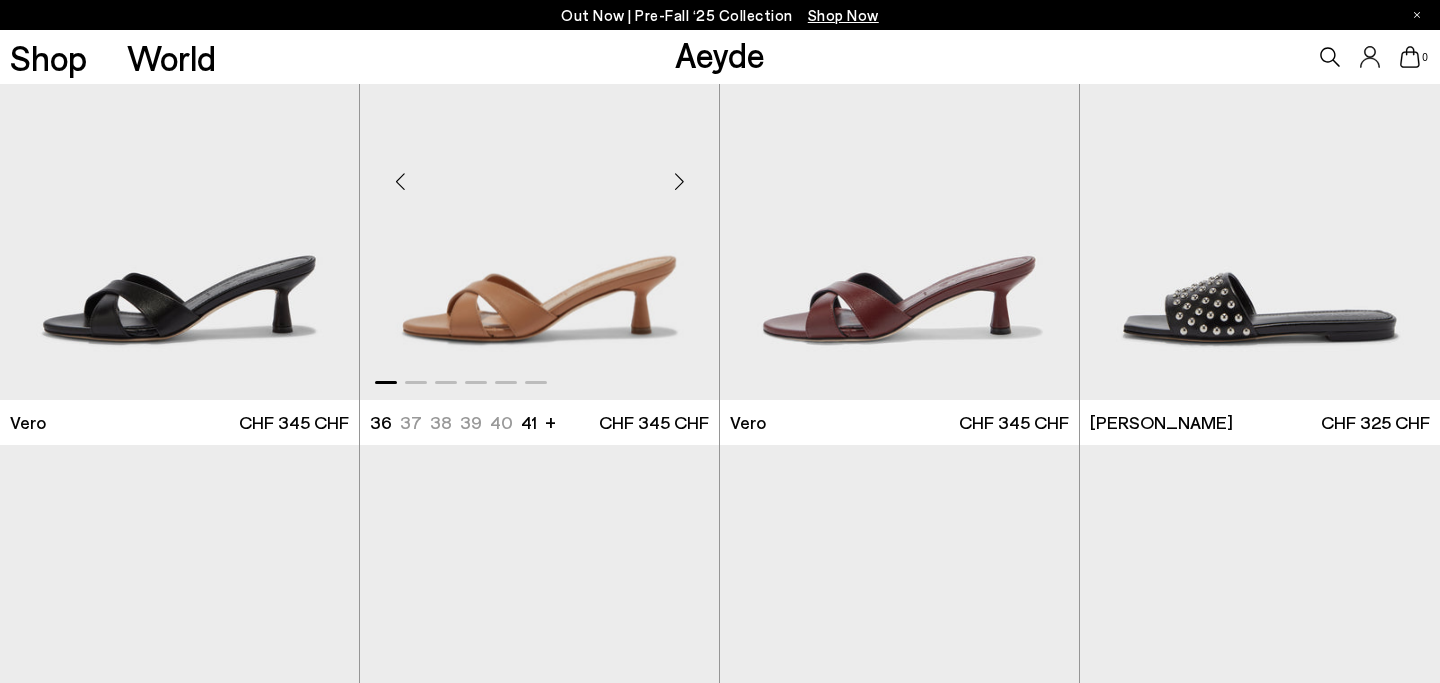 click at bounding box center [679, 182] 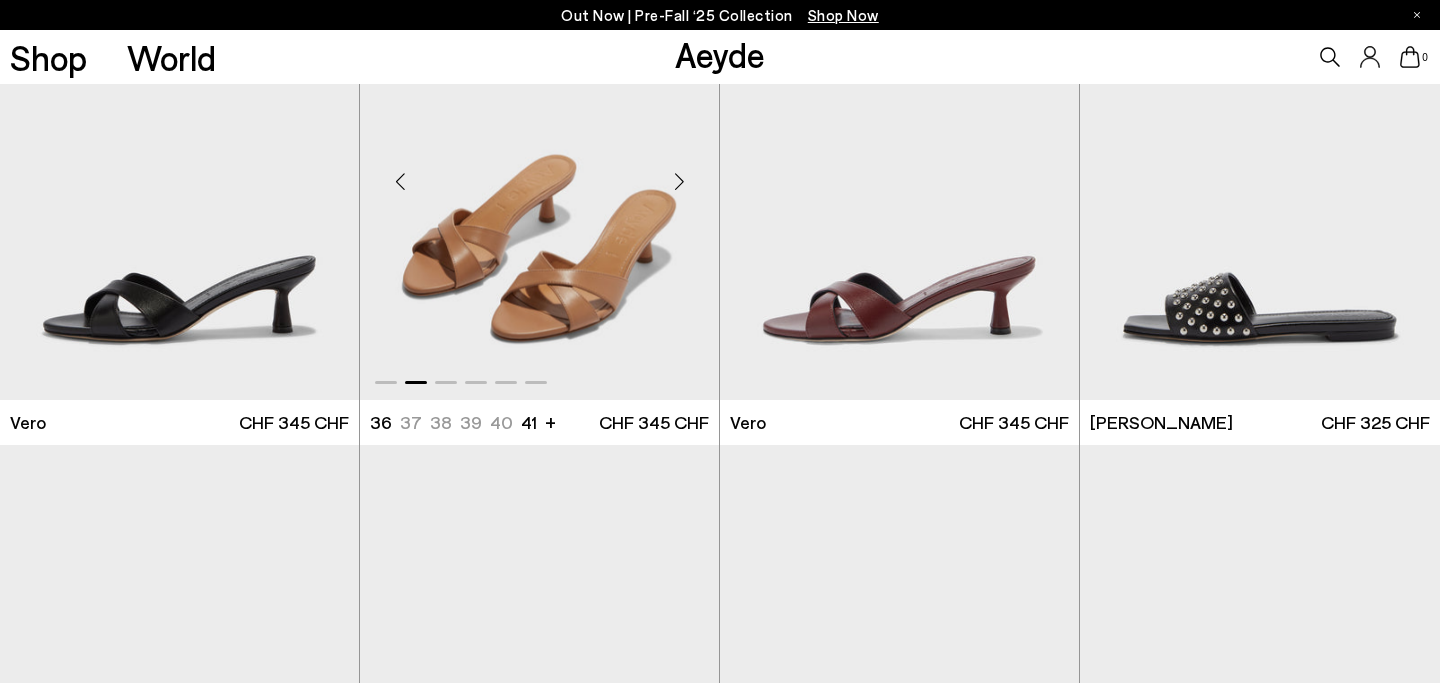 click at bounding box center (679, 182) 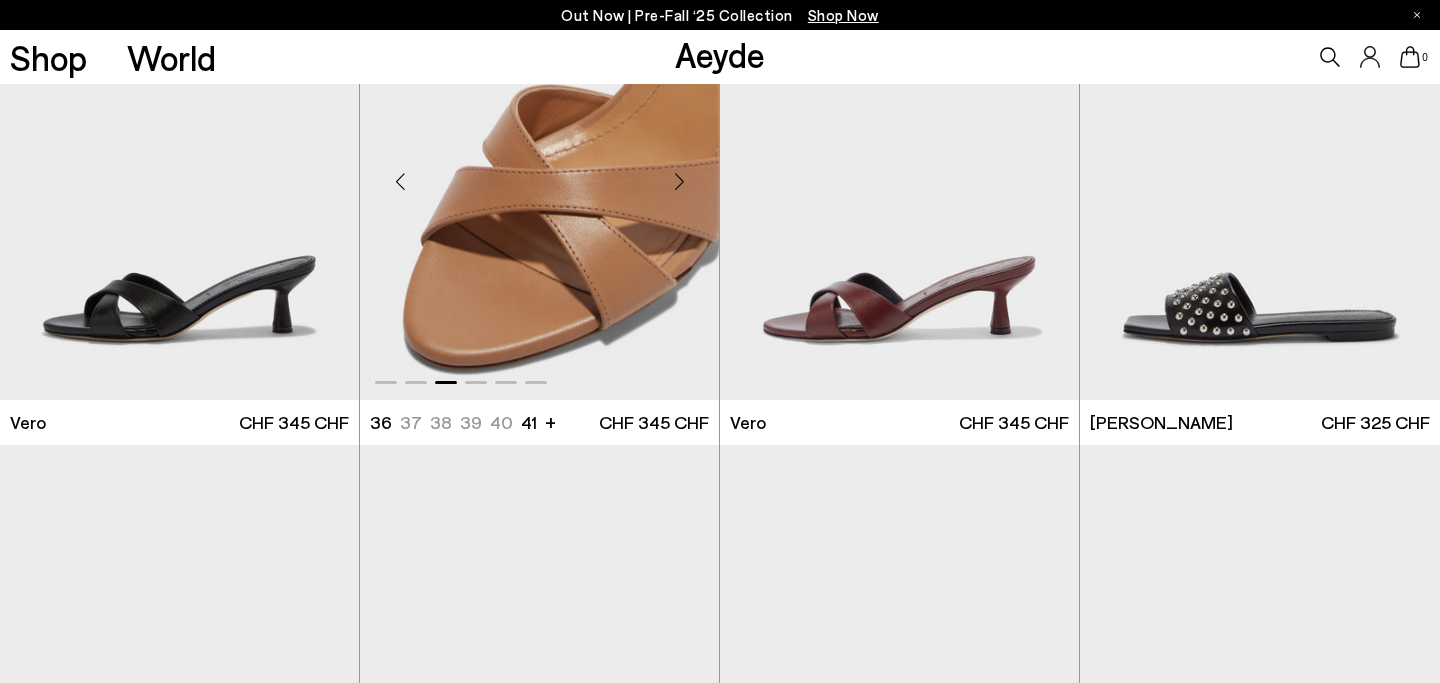 click at bounding box center (679, 182) 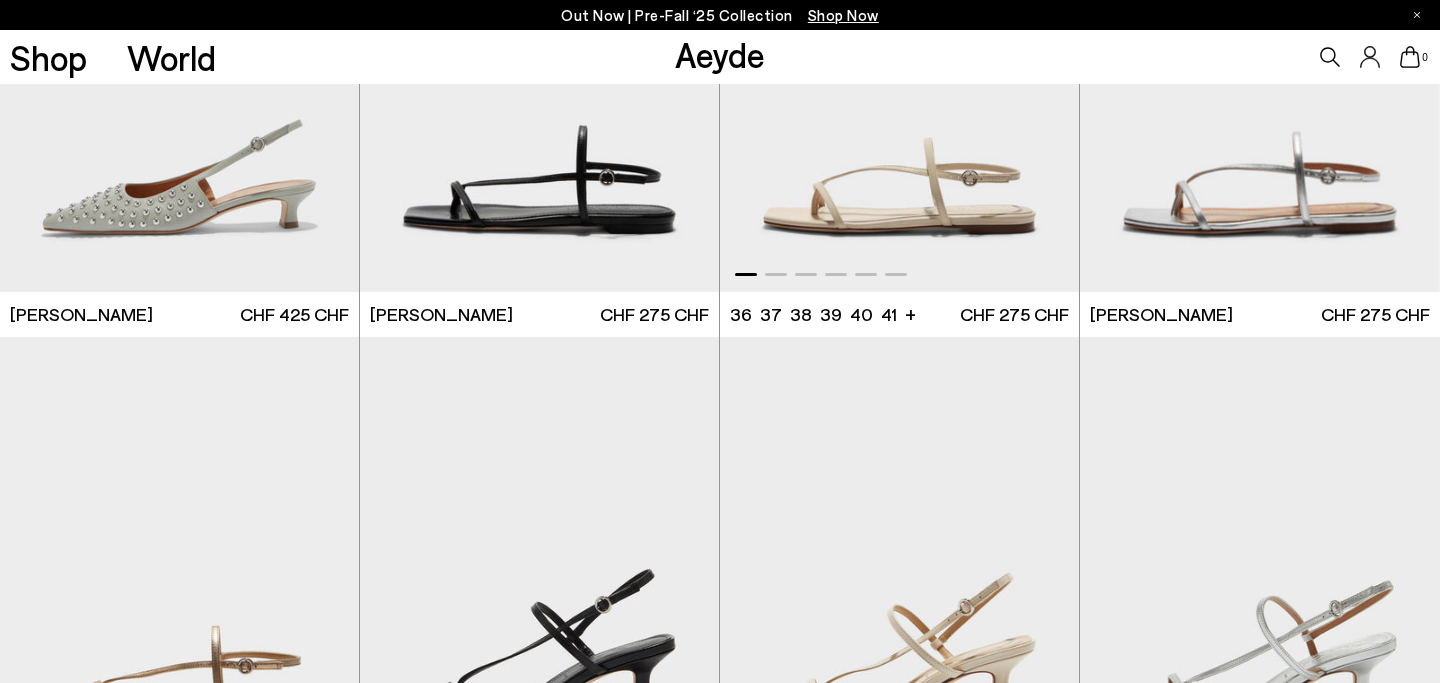 scroll, scrollTop: 20031, scrollLeft: 0, axis: vertical 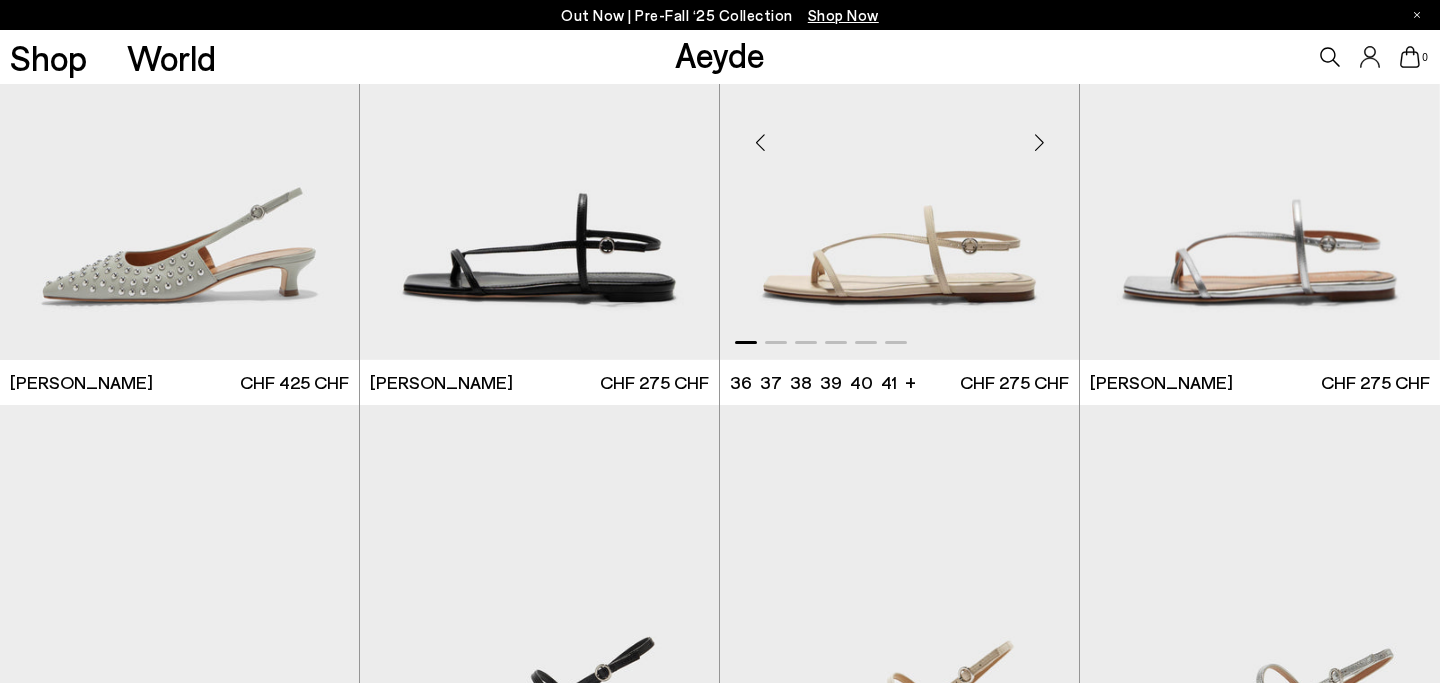 click at bounding box center [1039, 143] 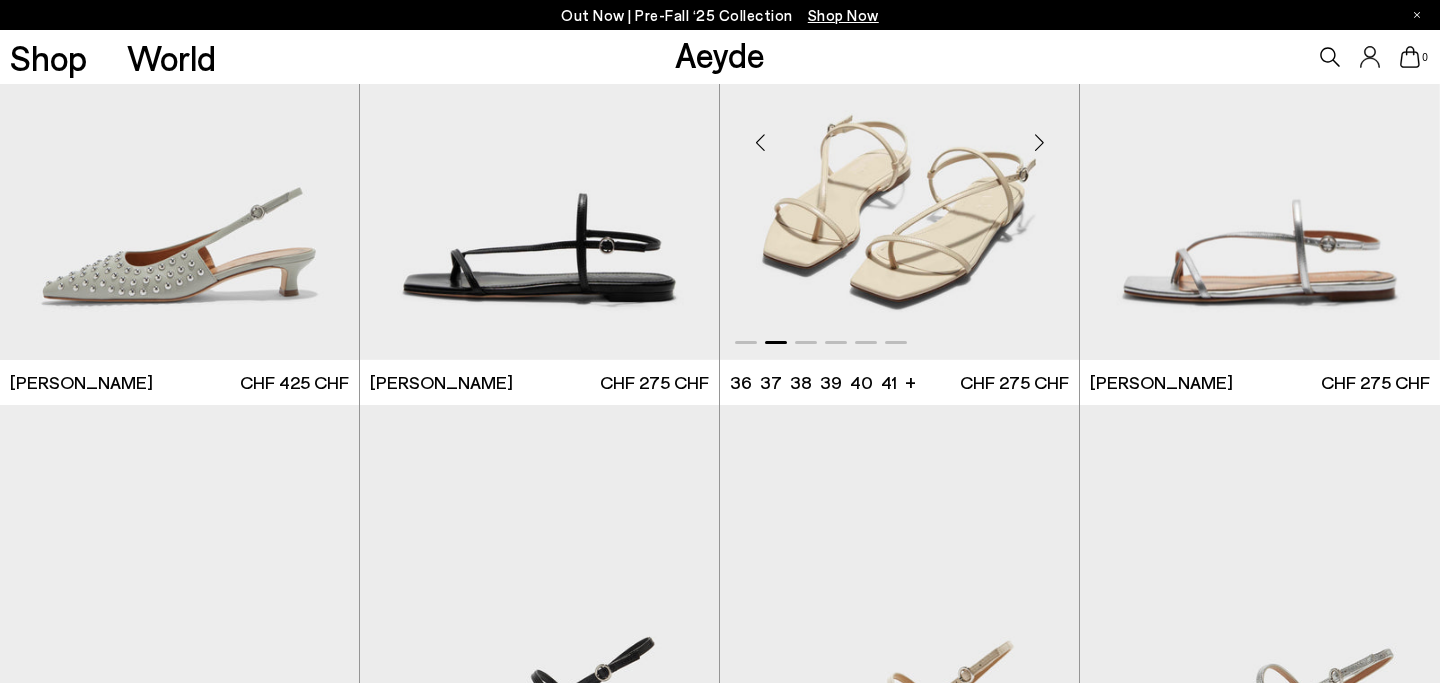 click at bounding box center (1039, 143) 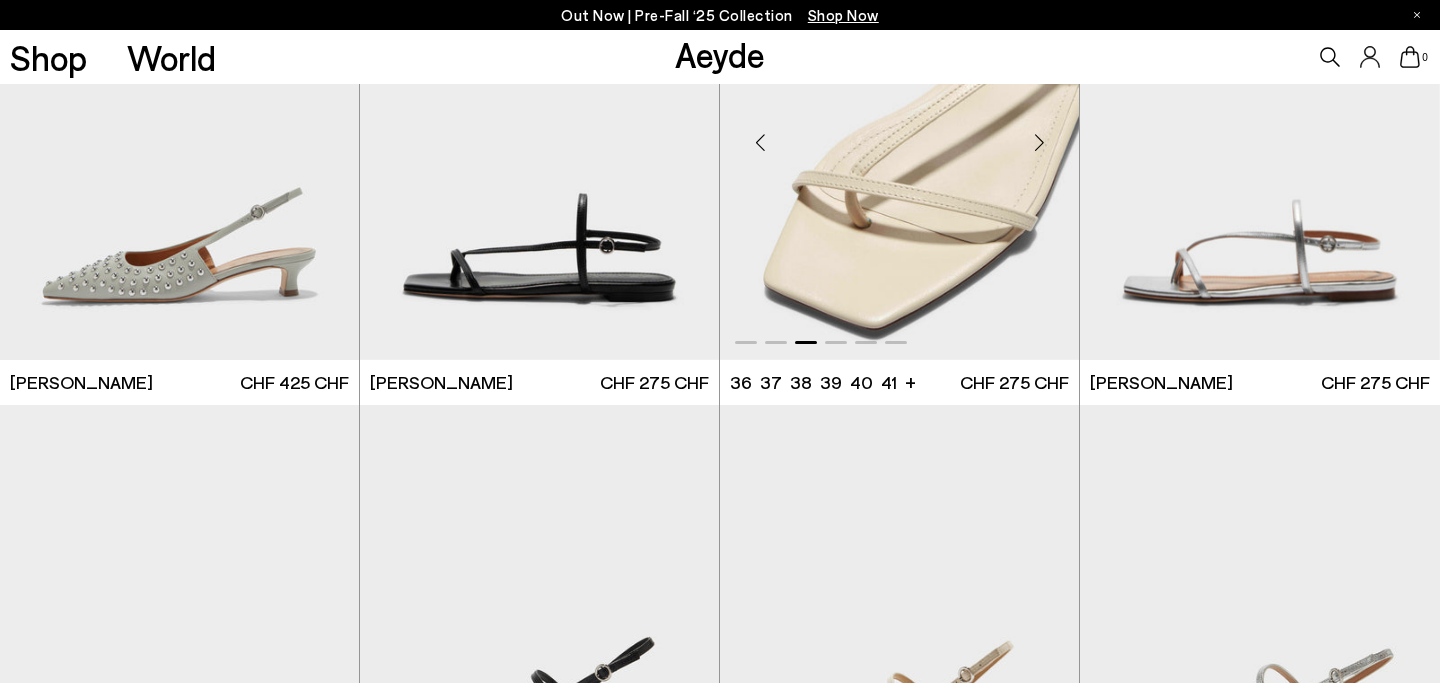 click at bounding box center [1039, 143] 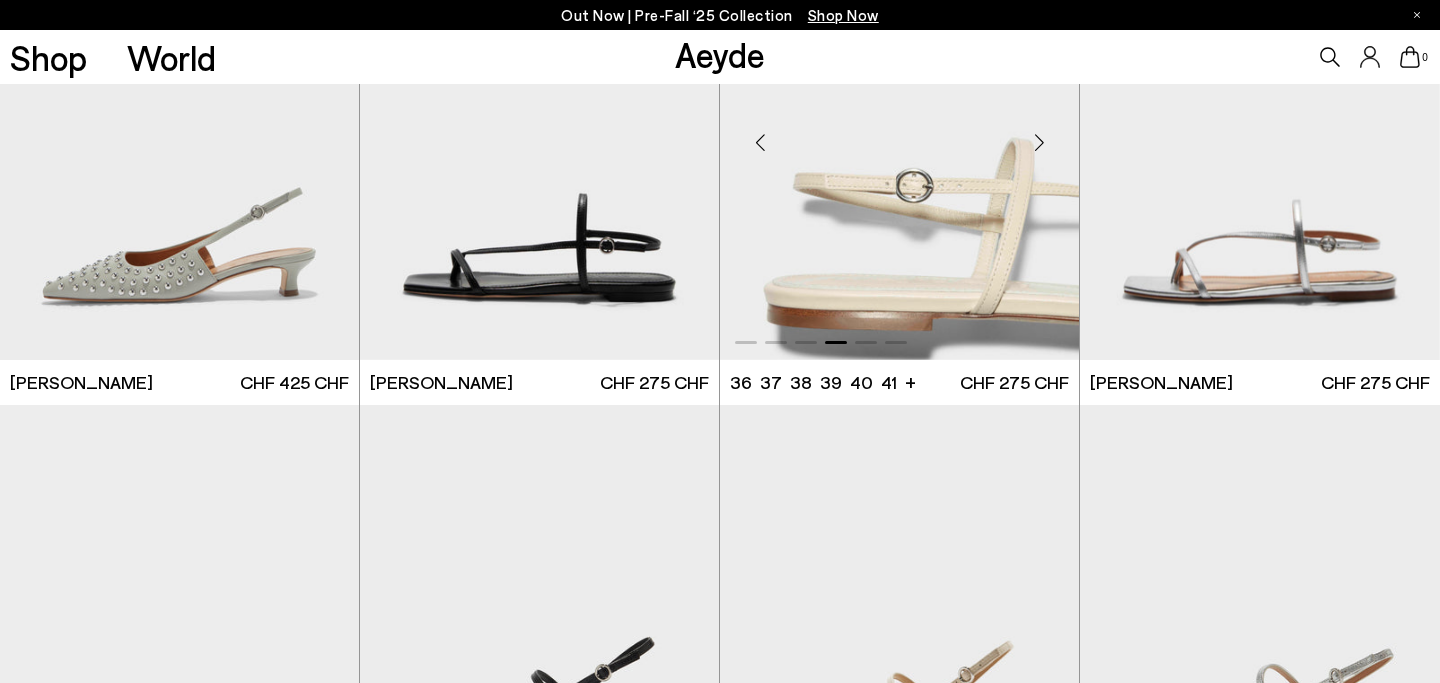 click at bounding box center [1039, 143] 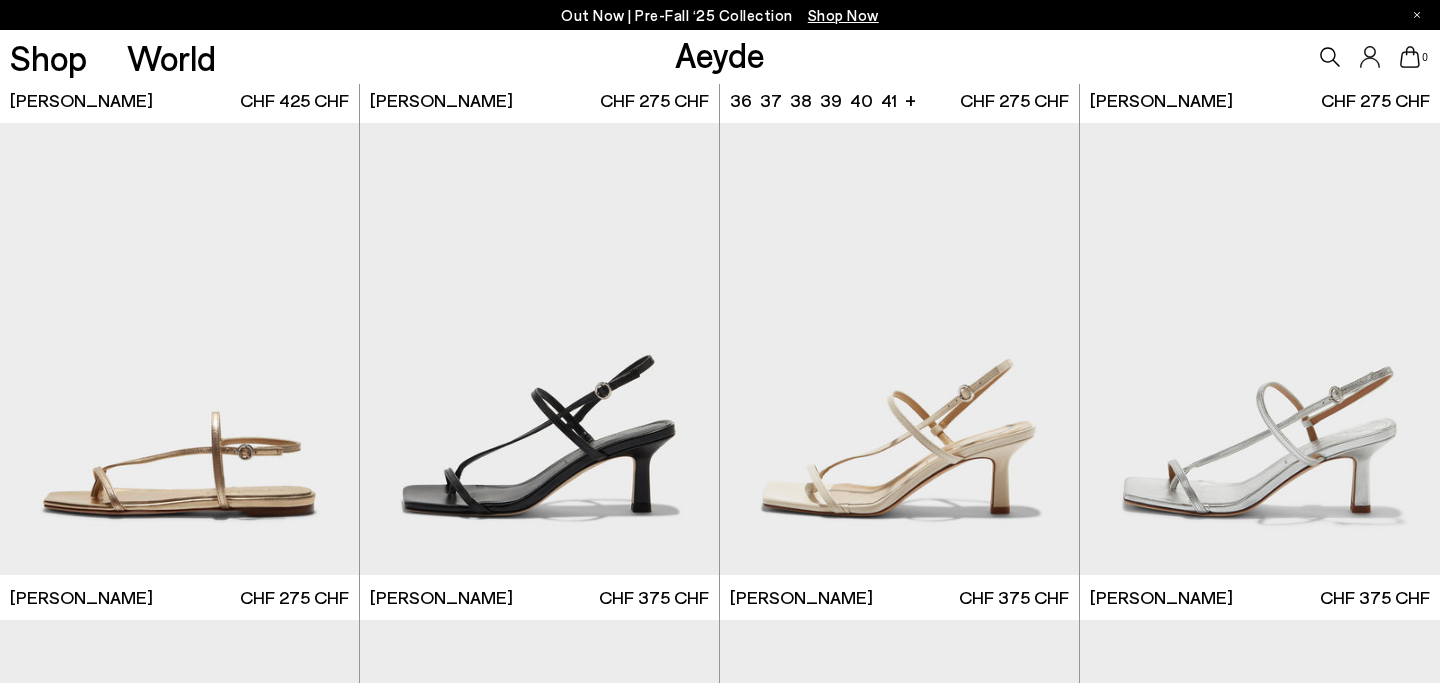 scroll, scrollTop: 20416, scrollLeft: 0, axis: vertical 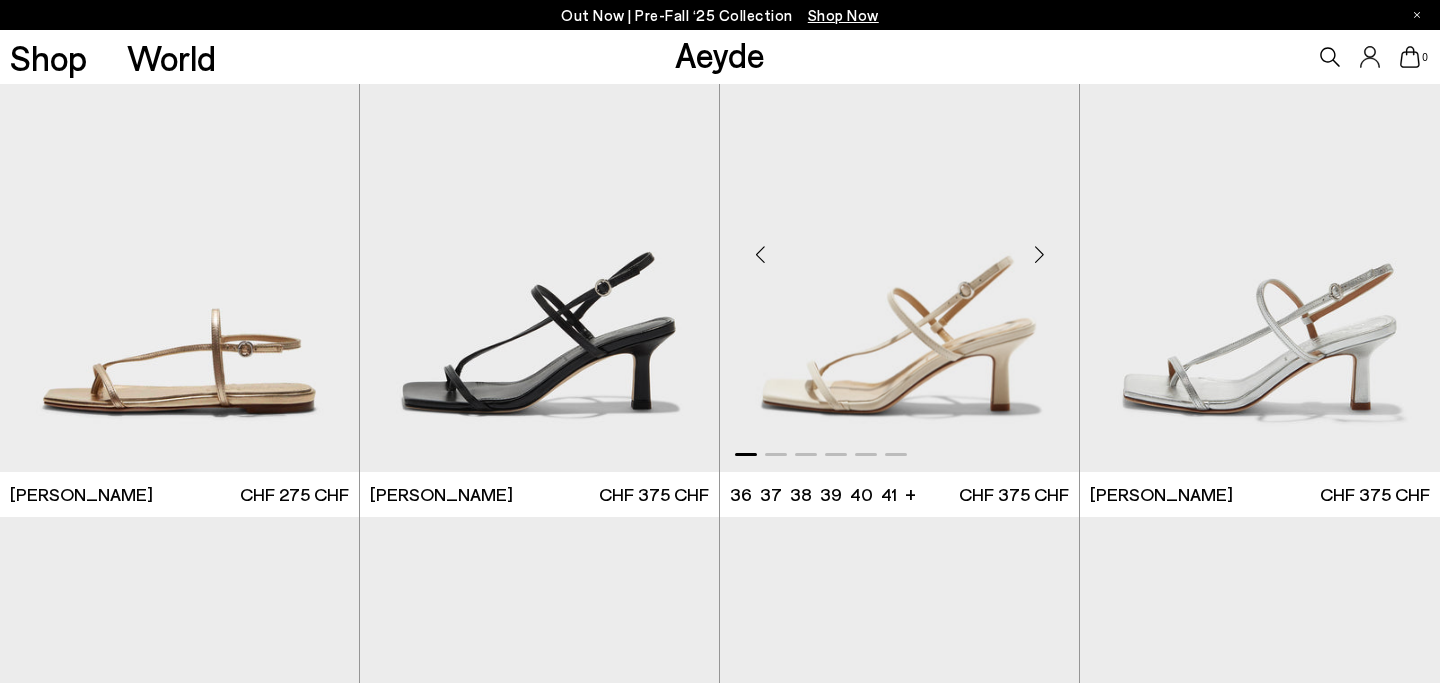 click at bounding box center (1039, 254) 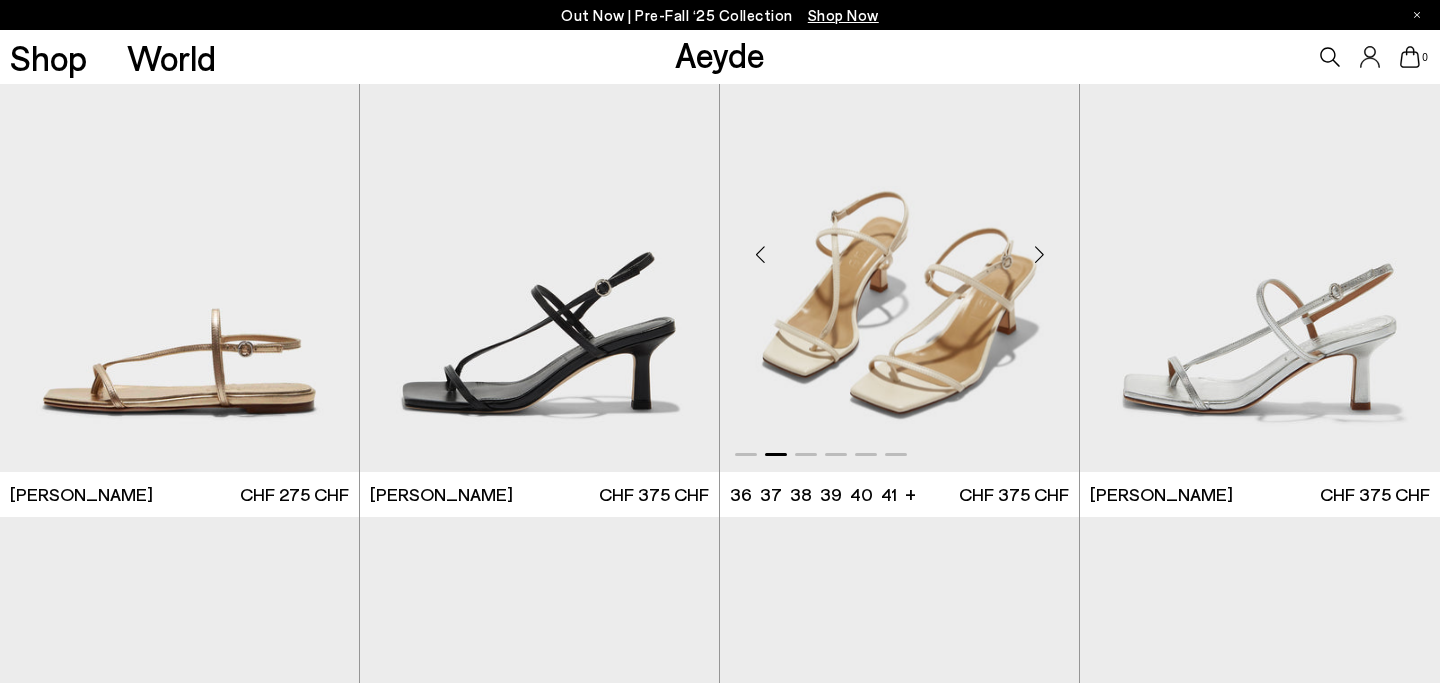 click at bounding box center [1039, 254] 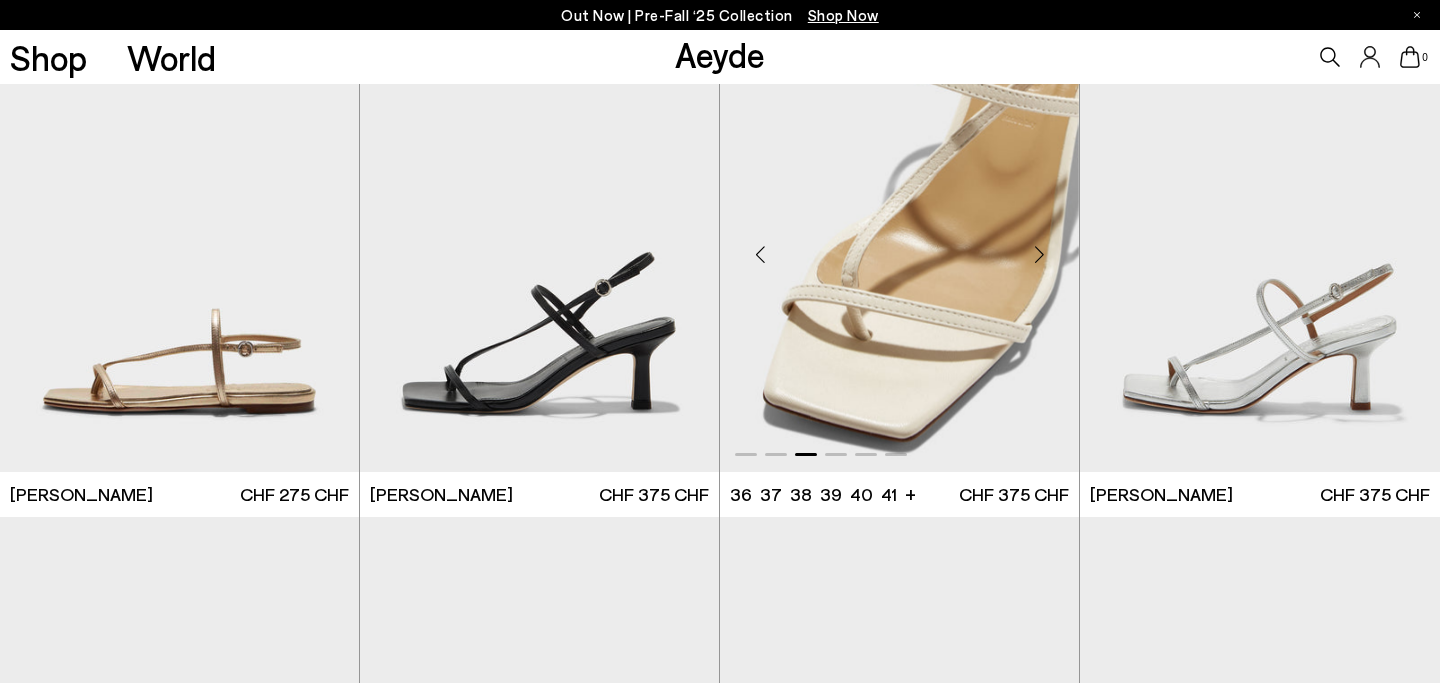 click at bounding box center [1039, 254] 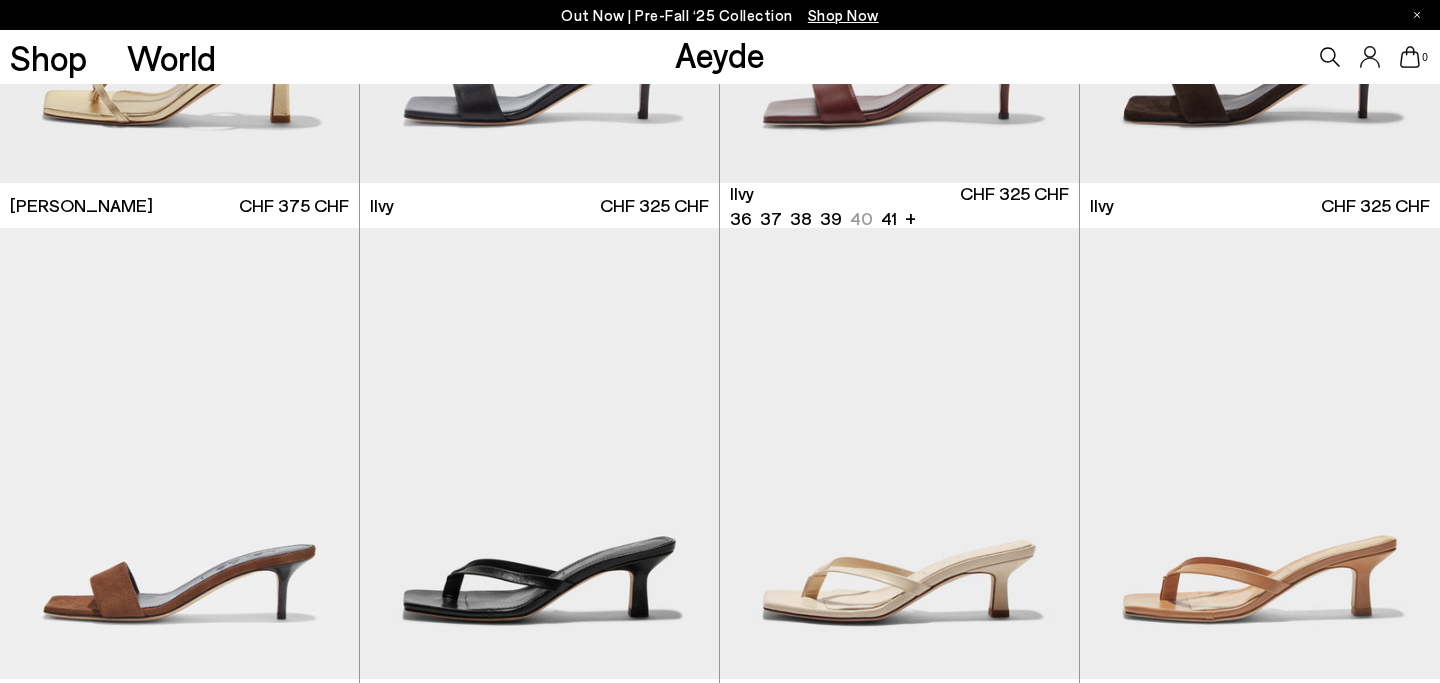 scroll, scrollTop: 21100, scrollLeft: 0, axis: vertical 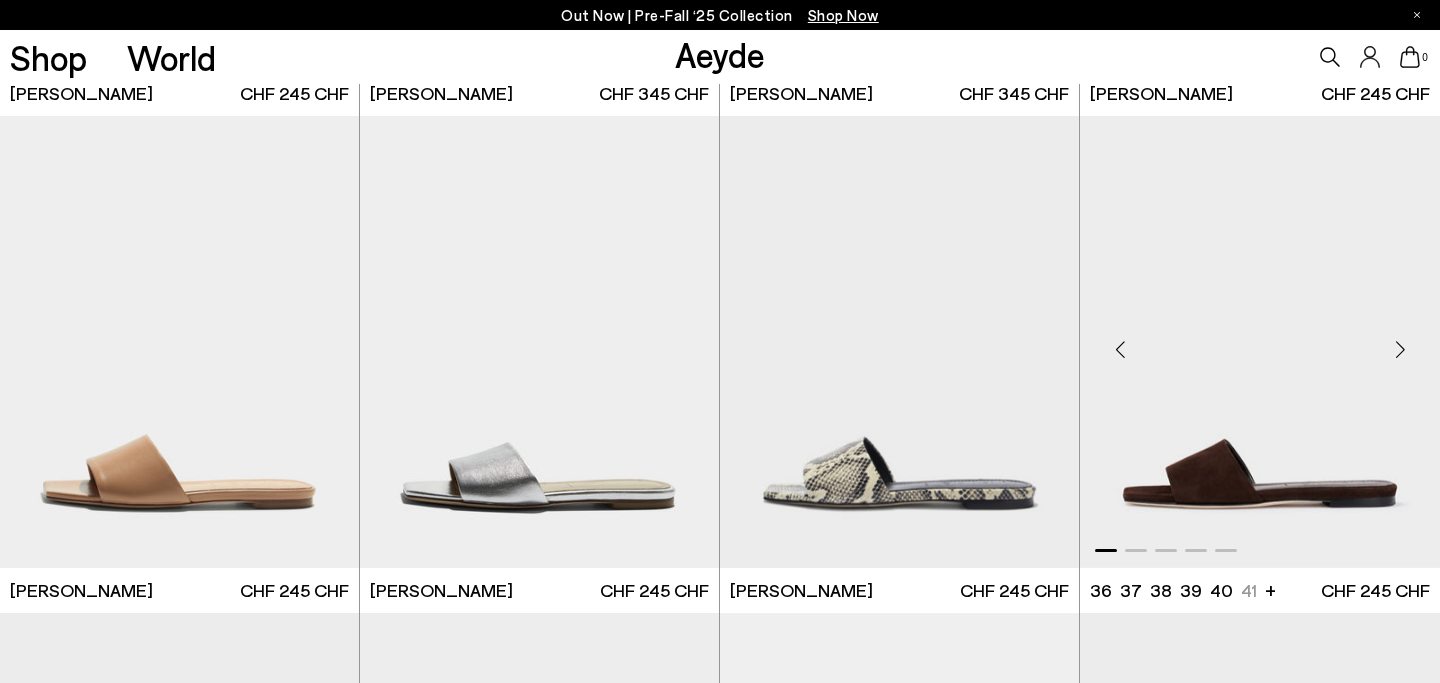 click at bounding box center (1400, 350) 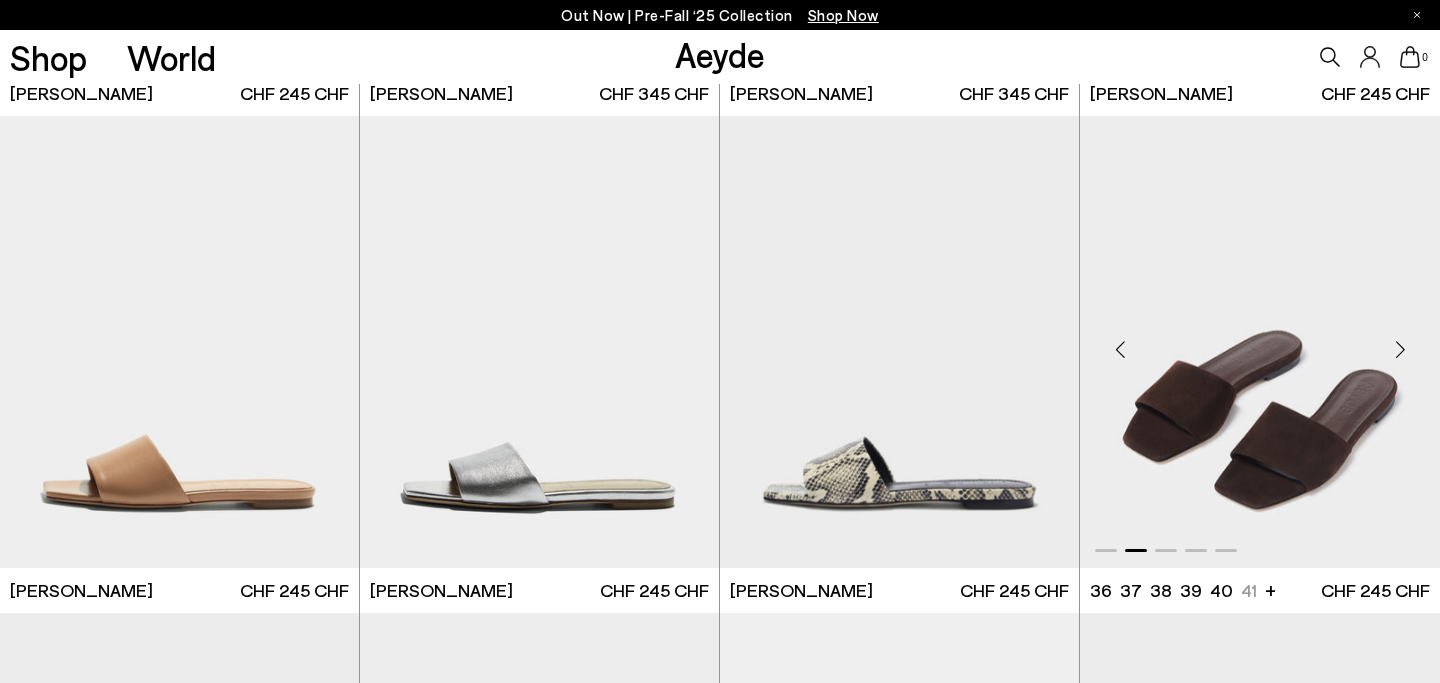 click at bounding box center [1400, 350] 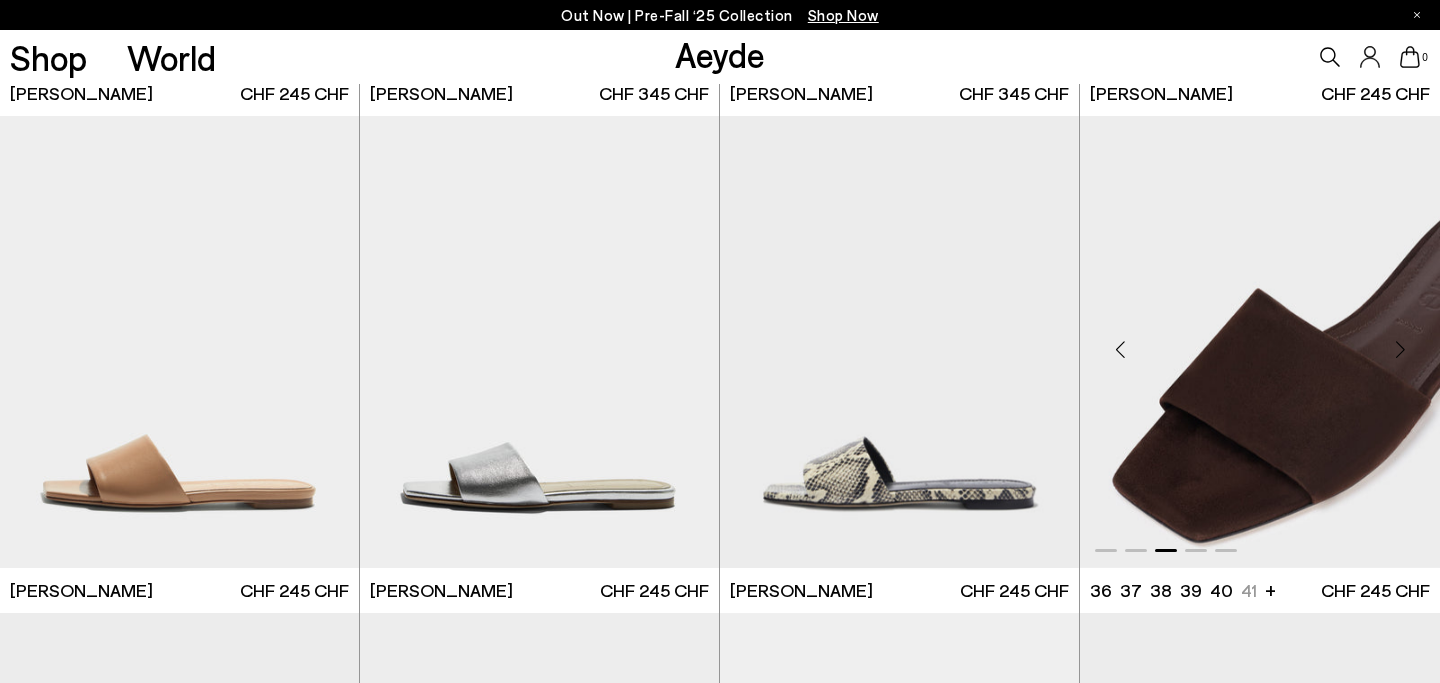 click at bounding box center (1400, 350) 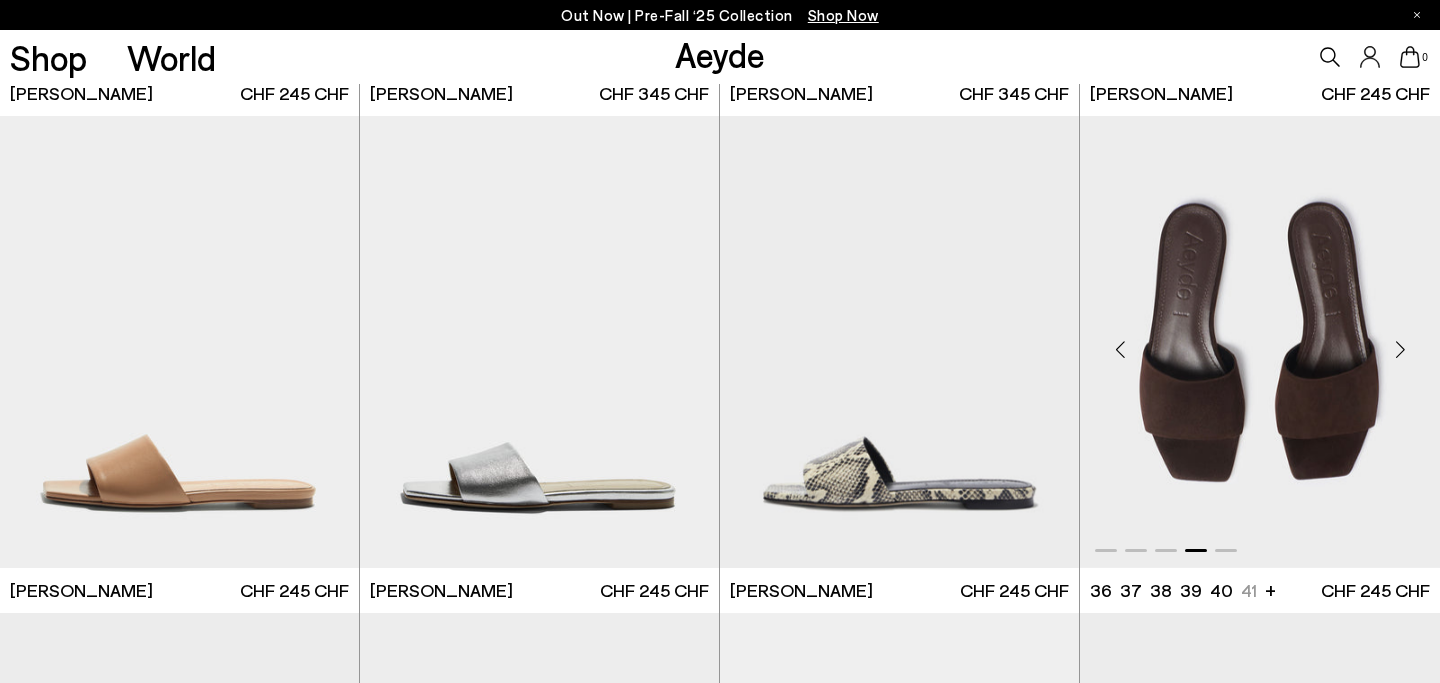 click at bounding box center [1400, 350] 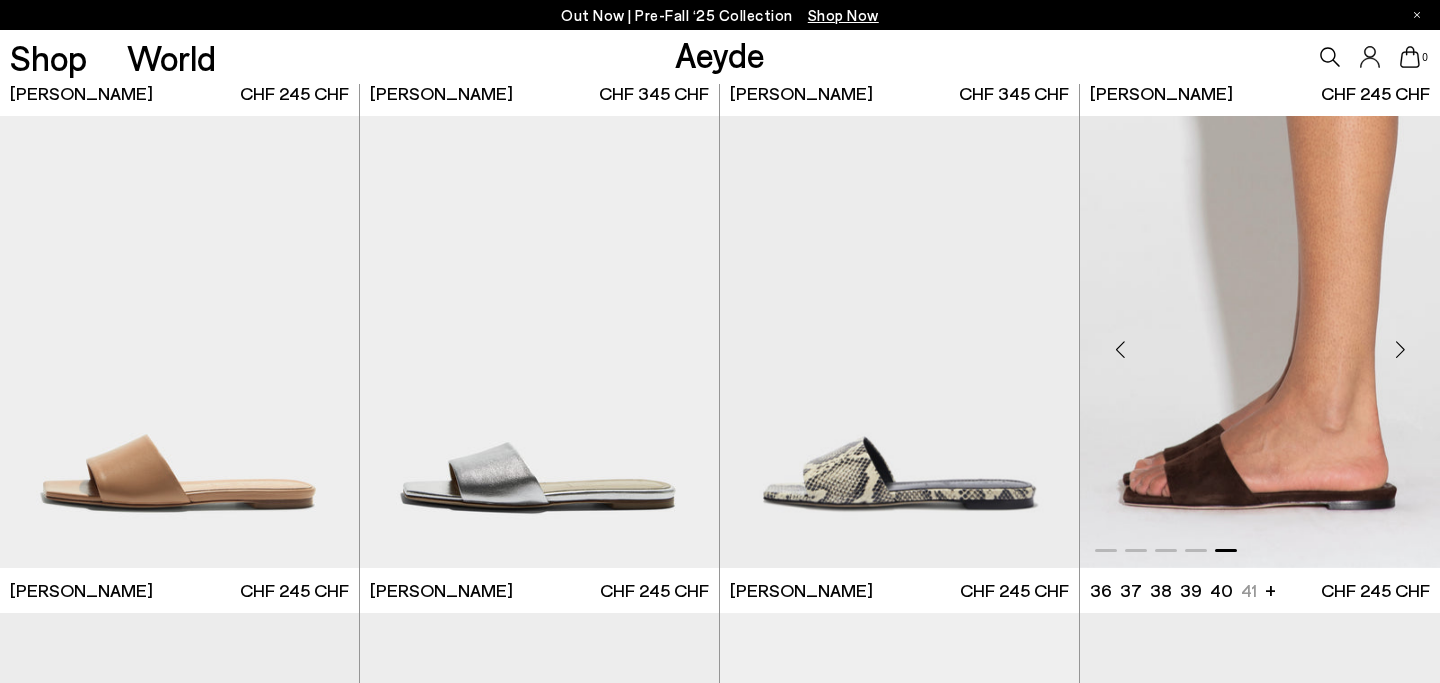 click at bounding box center [1400, 350] 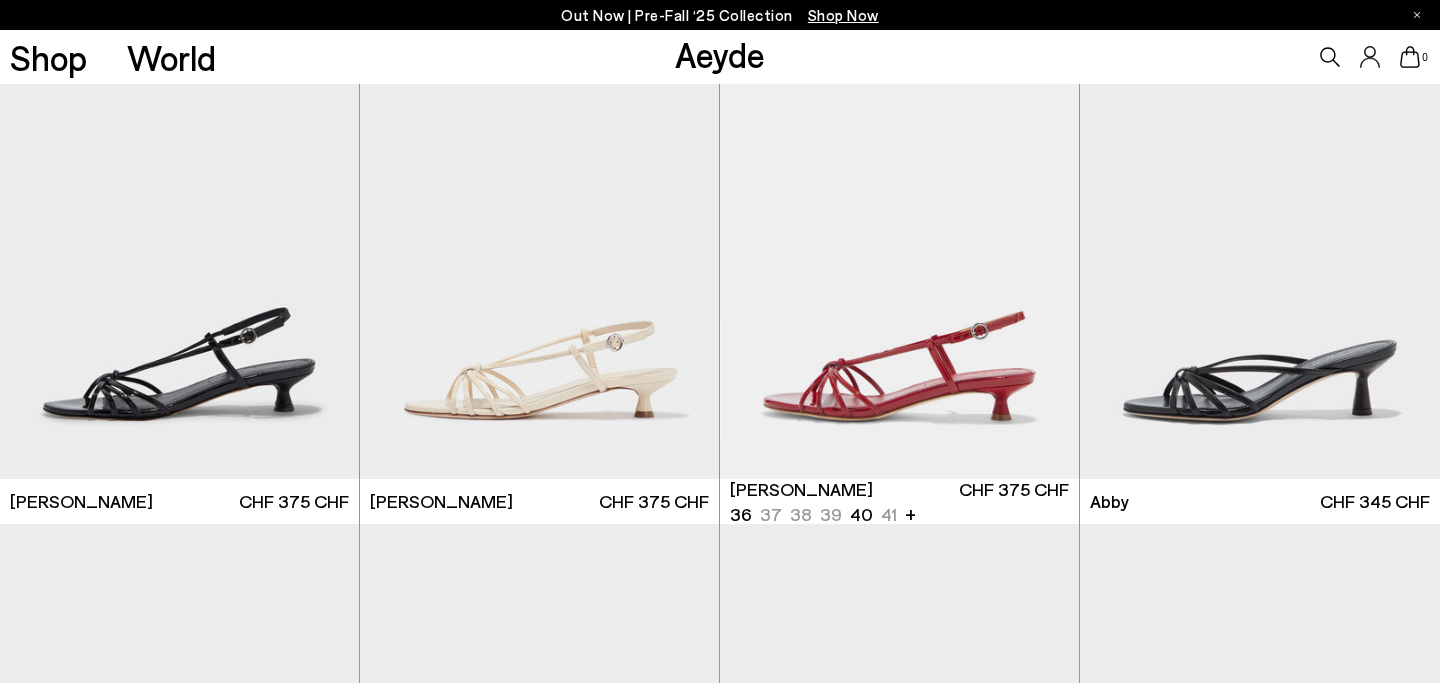 scroll, scrollTop: 23429, scrollLeft: 0, axis: vertical 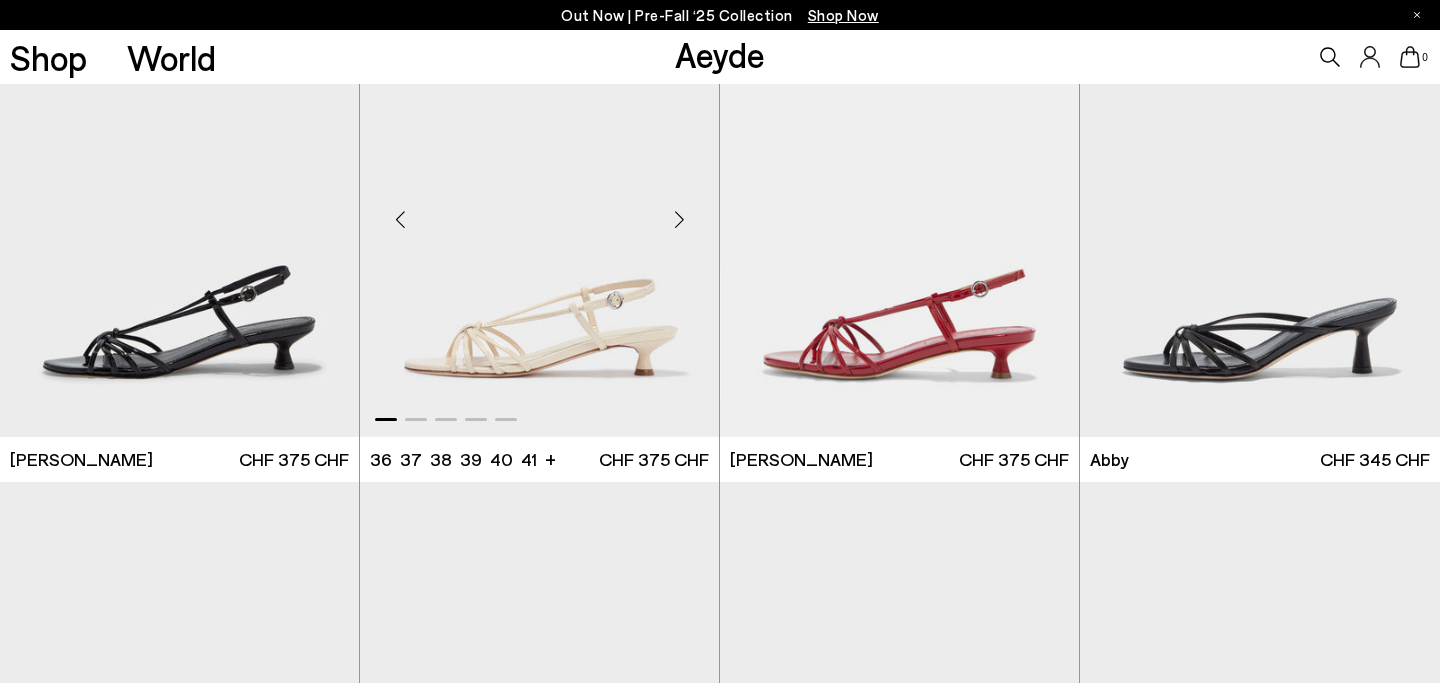 click at bounding box center (679, 219) 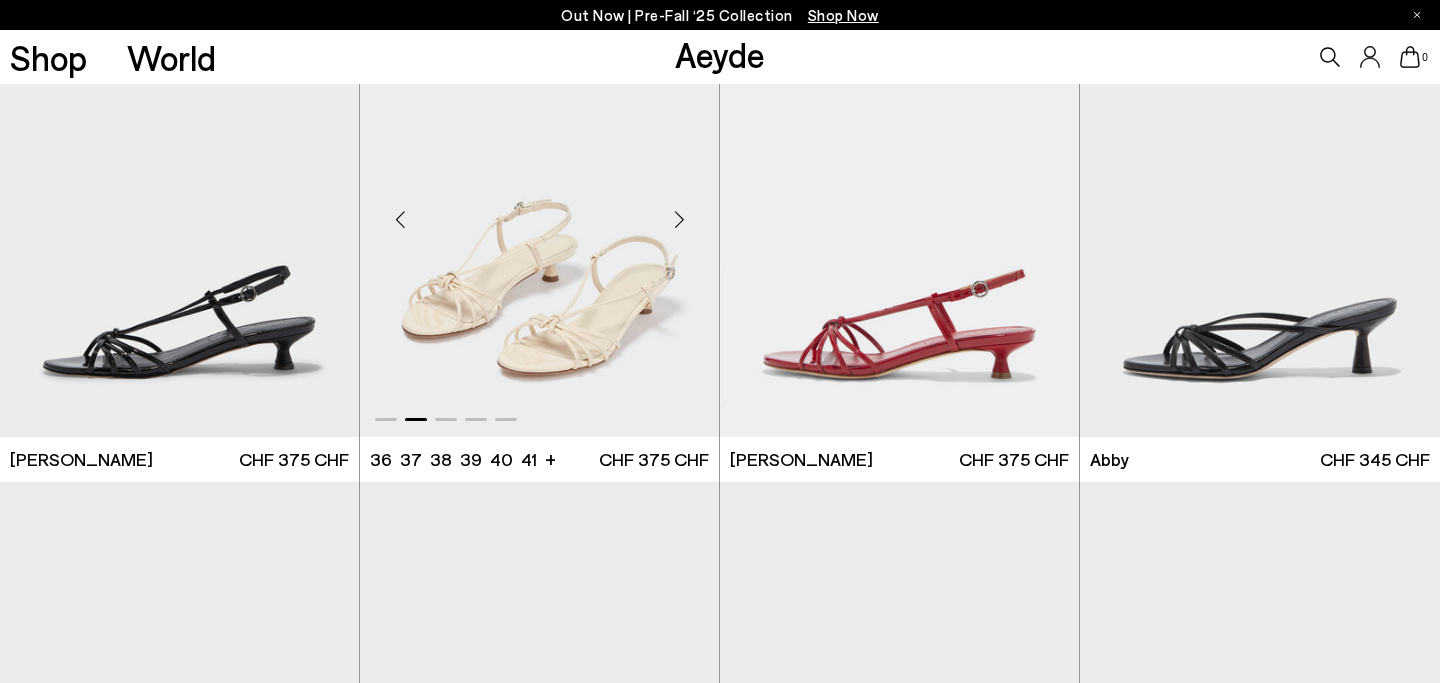 click at bounding box center [679, 219] 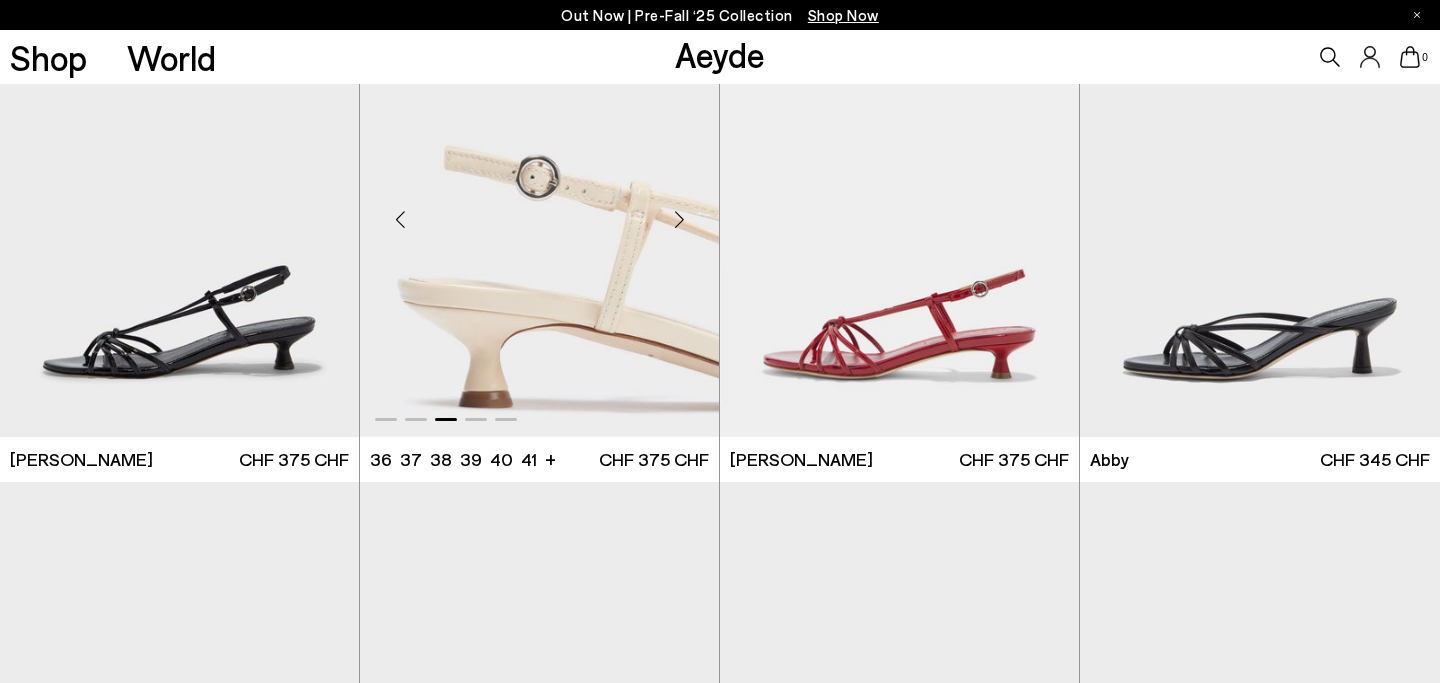 click at bounding box center (679, 219) 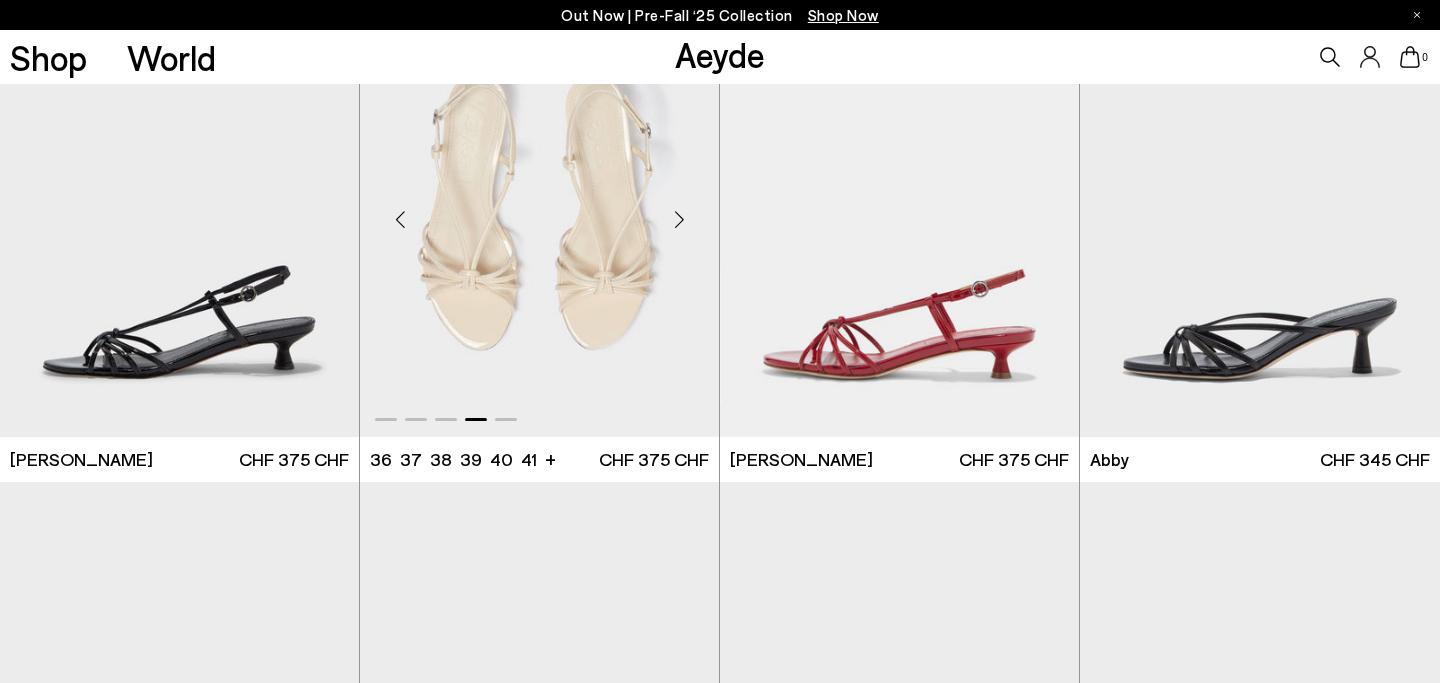 click at bounding box center [679, 219] 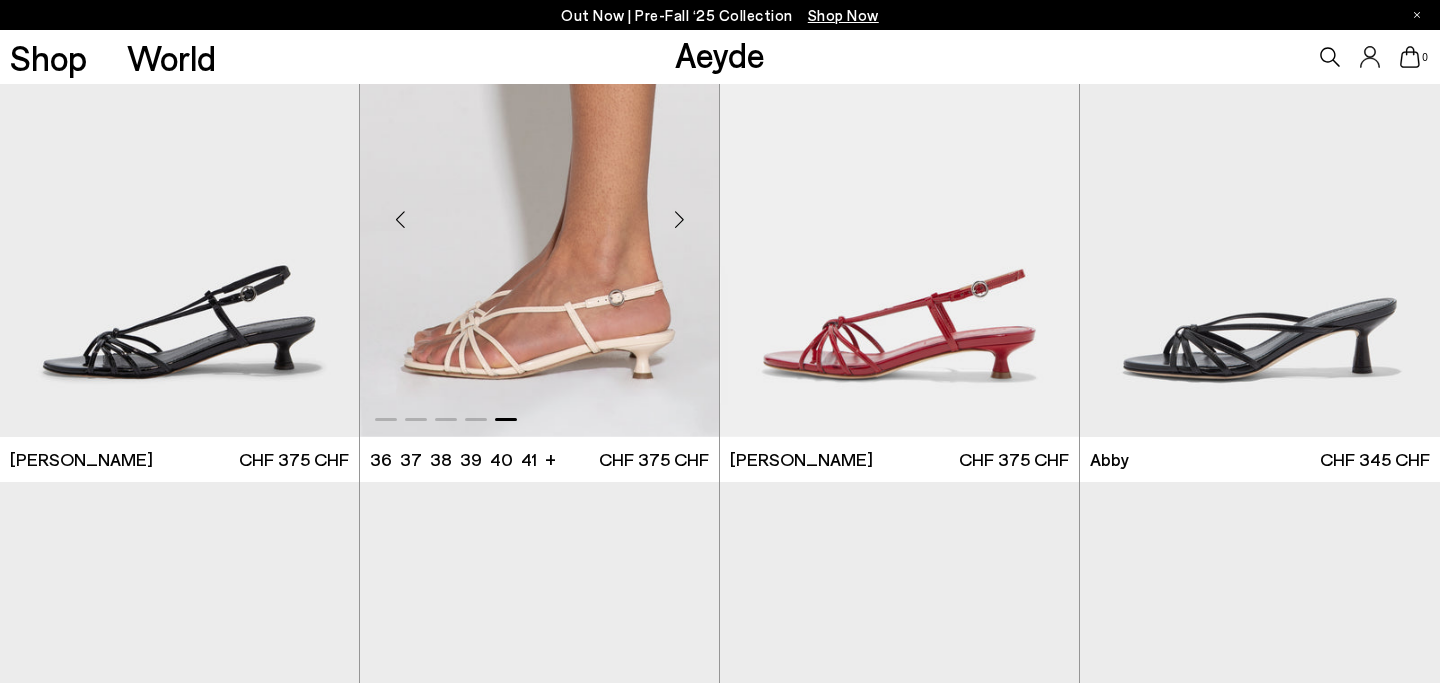 click at bounding box center (679, 219) 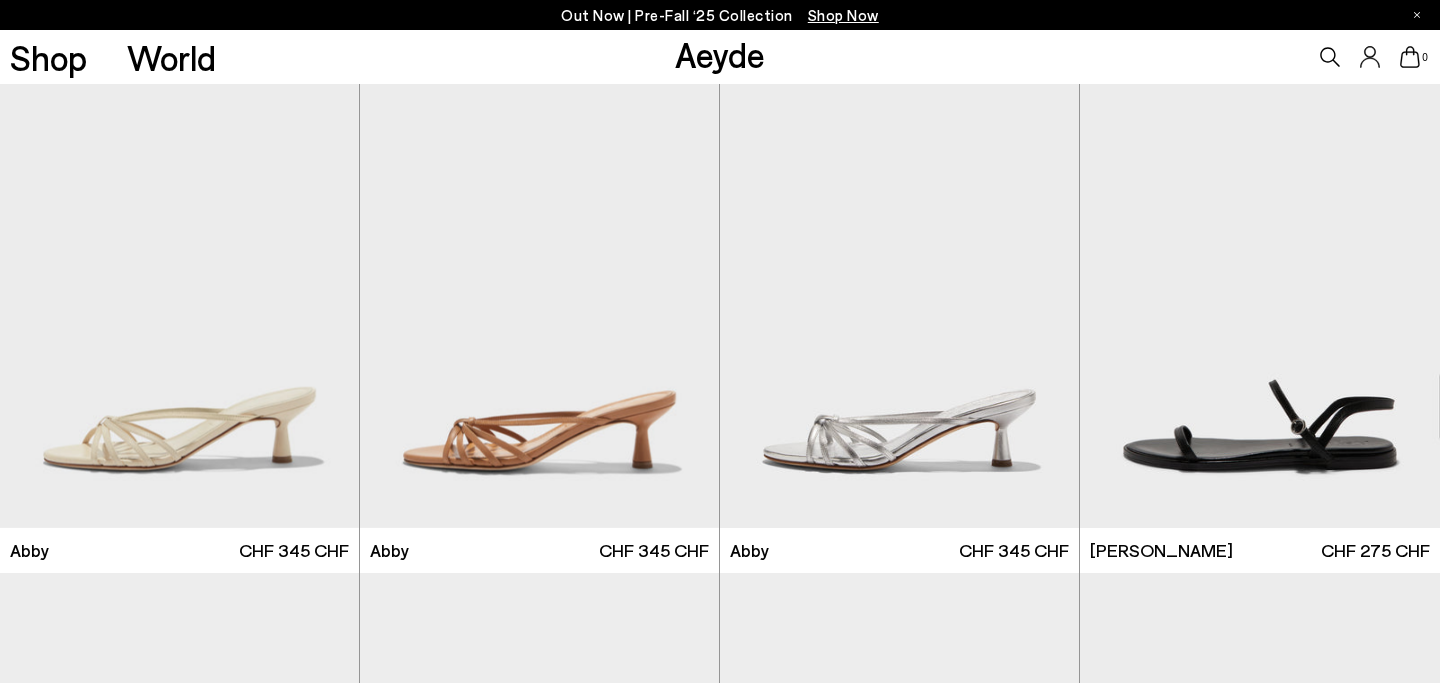 scroll, scrollTop: 23924, scrollLeft: 0, axis: vertical 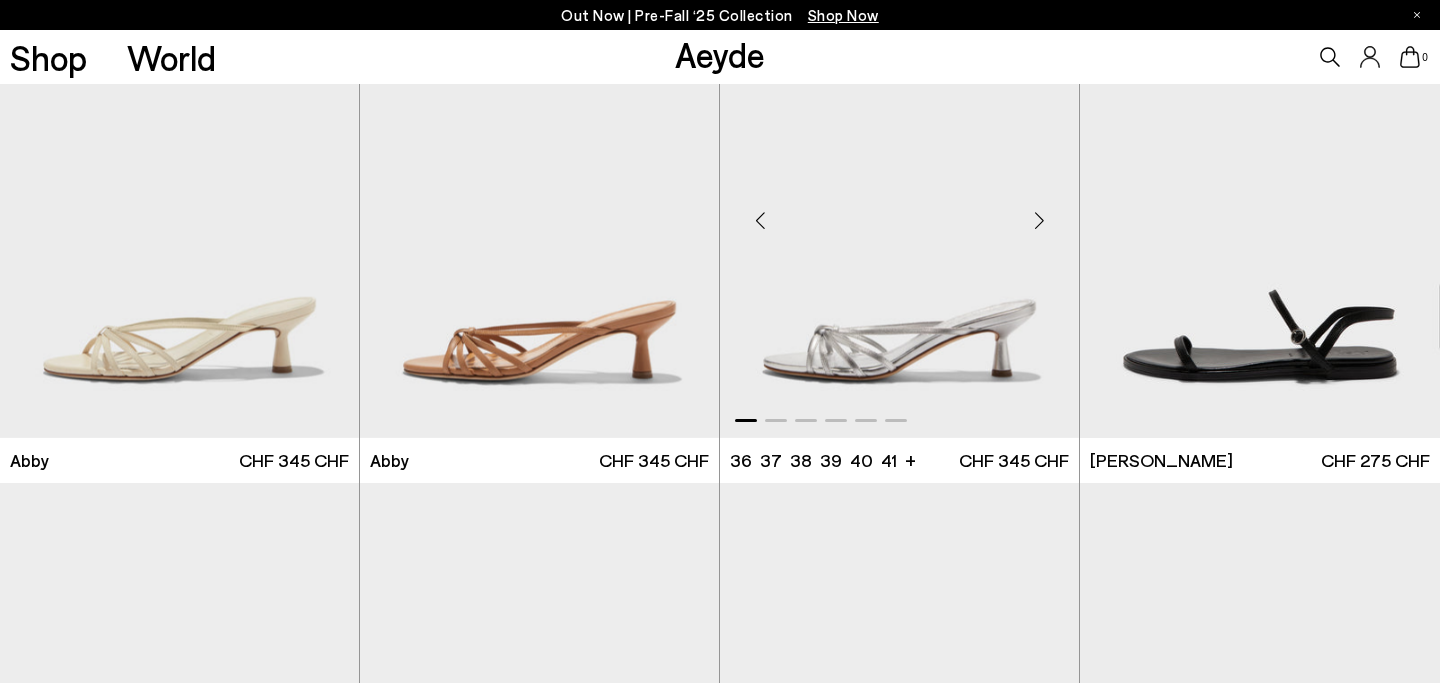 click at bounding box center [1039, 221] 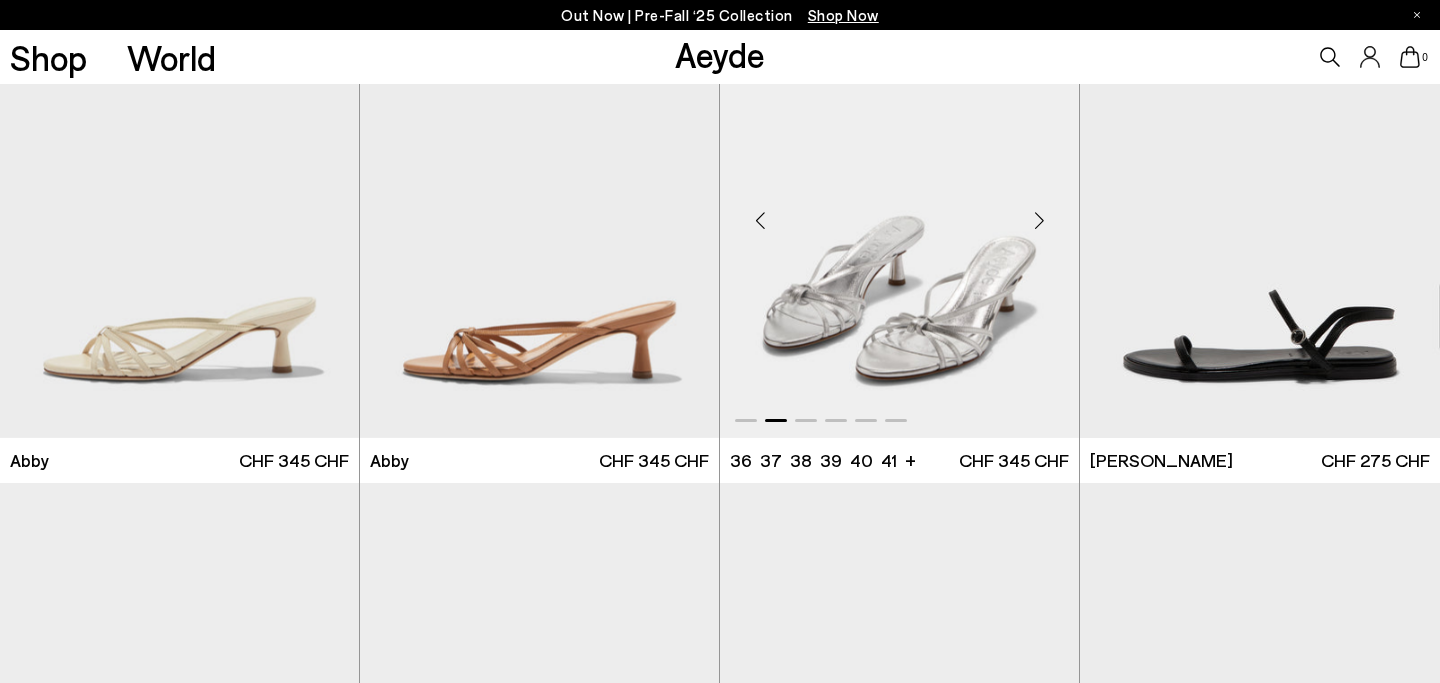 click at bounding box center (1039, 221) 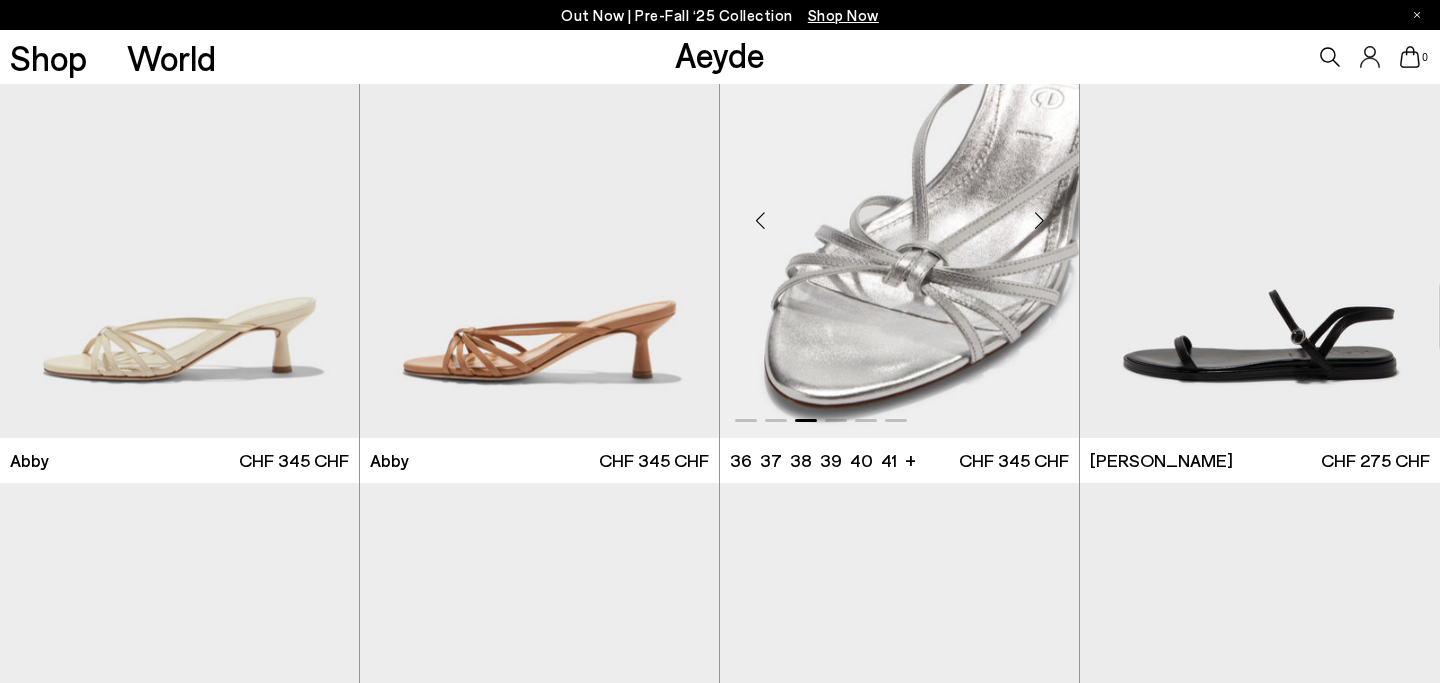 click at bounding box center [1039, 221] 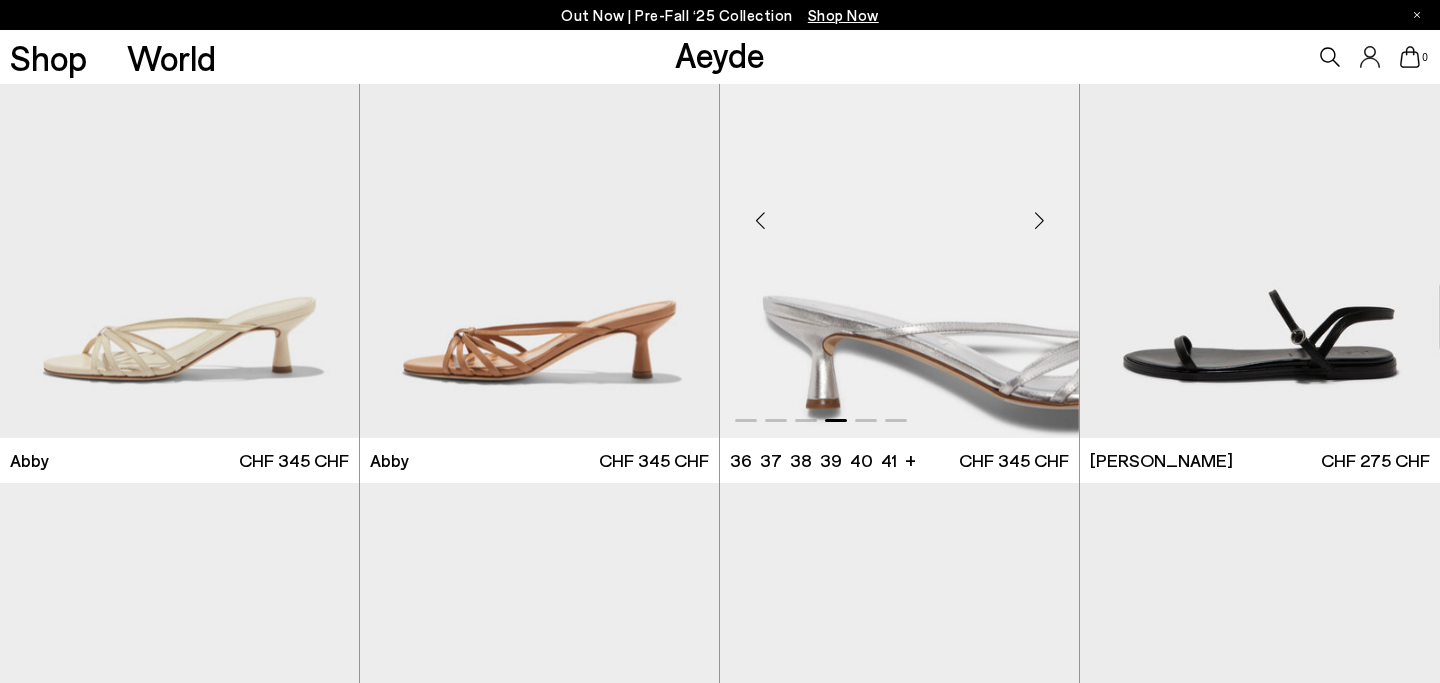 click at bounding box center (1039, 221) 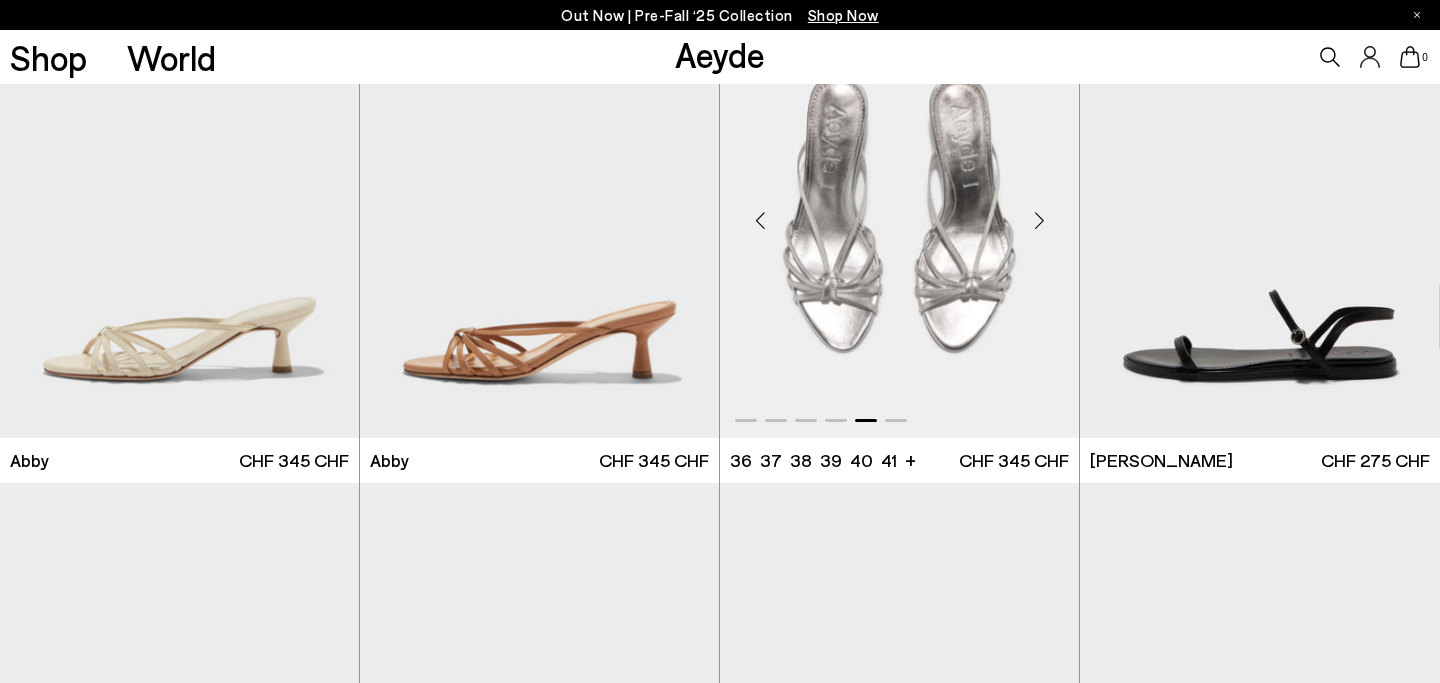 click at bounding box center [1039, 221] 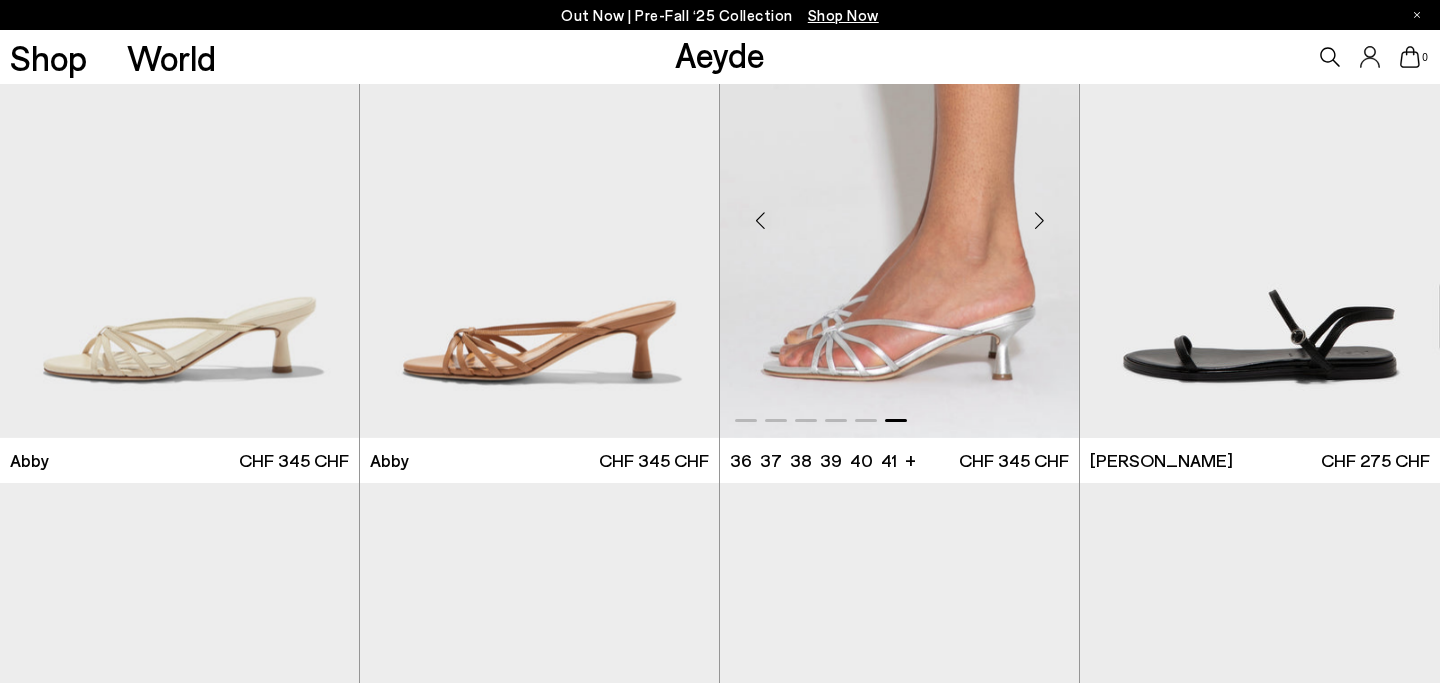click at bounding box center (1039, 221) 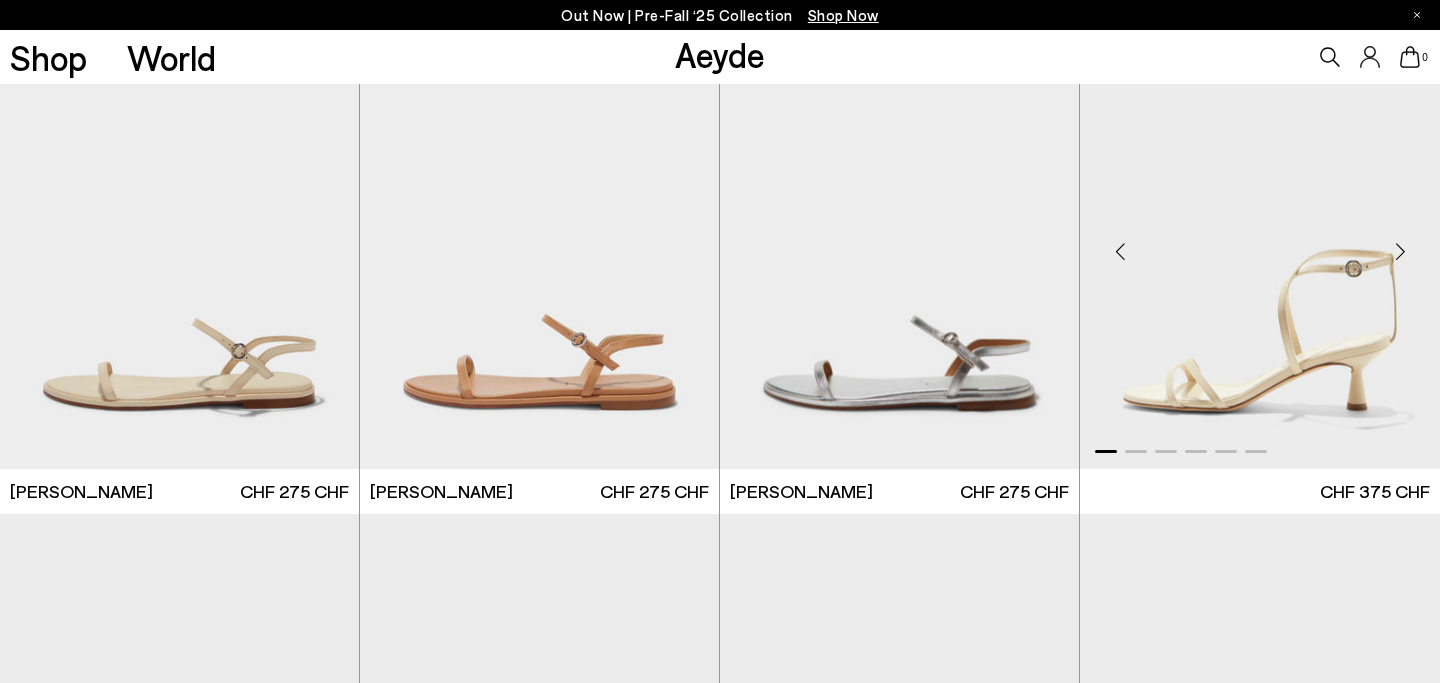 scroll, scrollTop: 24384, scrollLeft: 0, axis: vertical 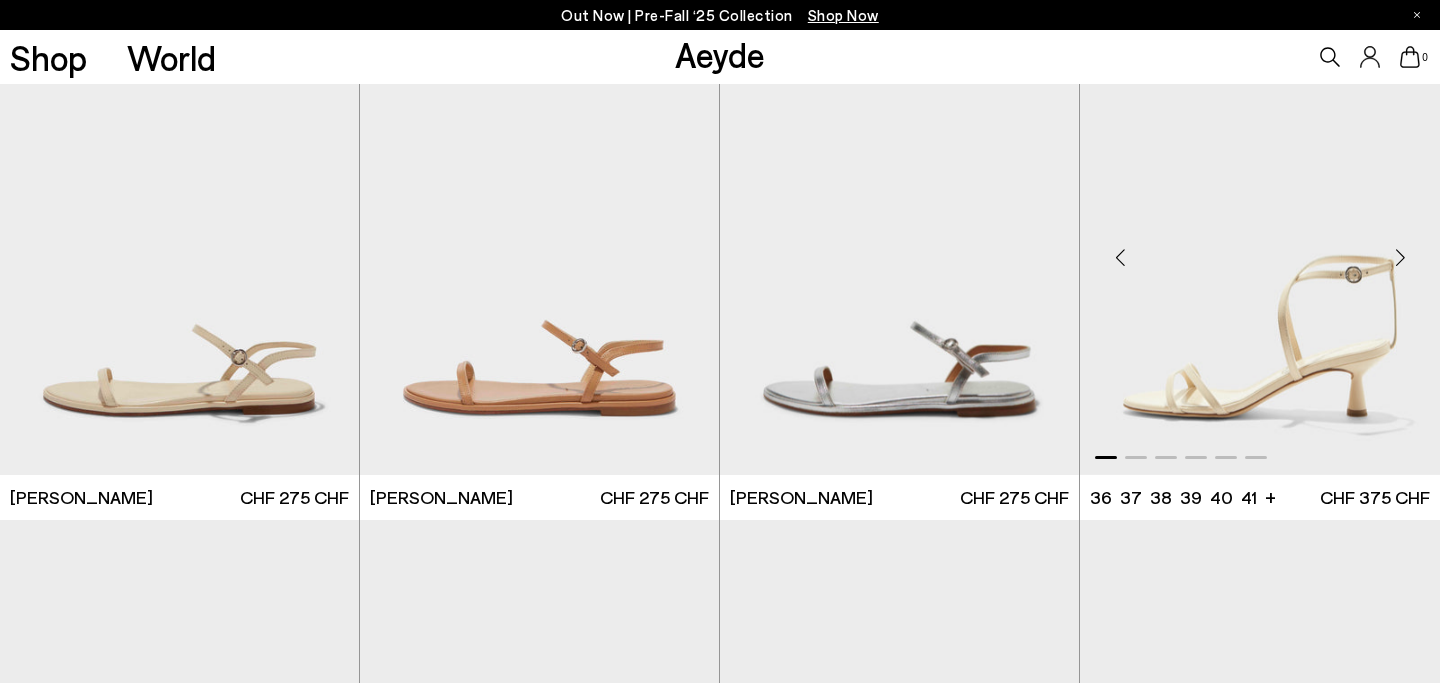 click at bounding box center [1400, 257] 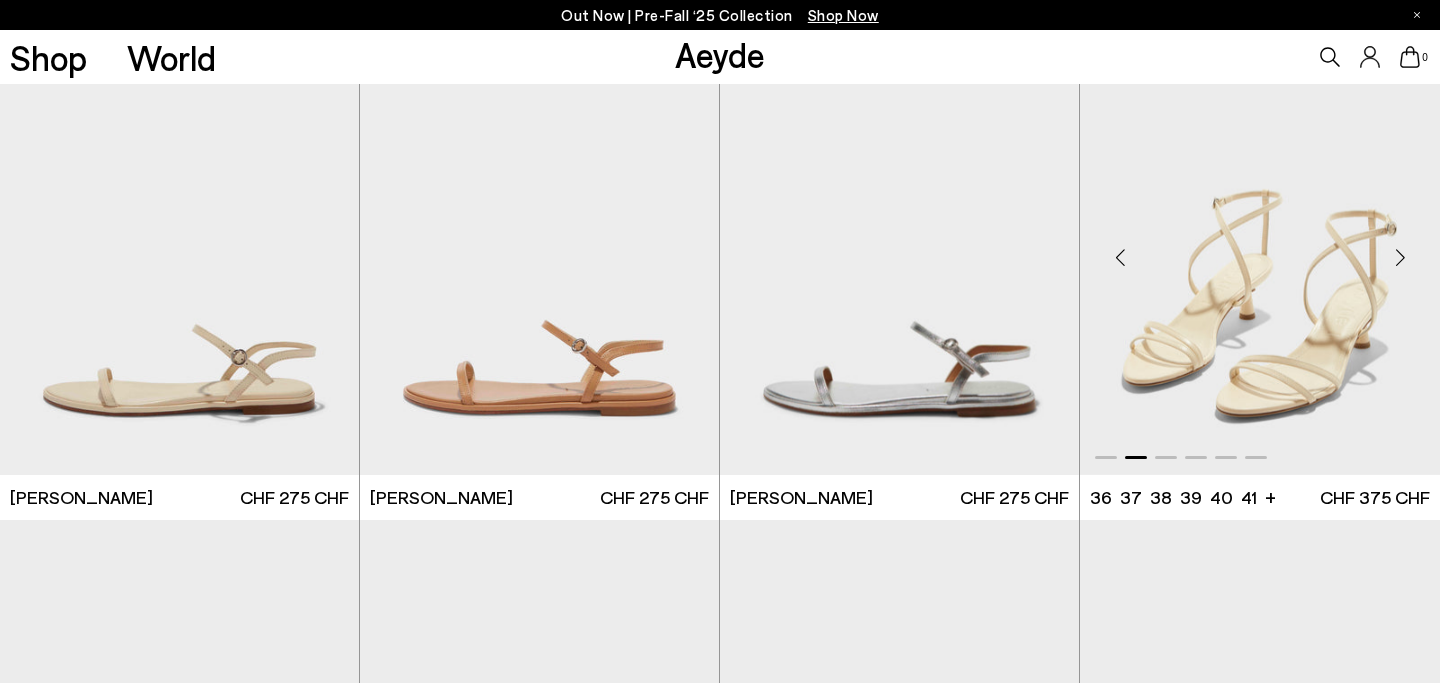 click at bounding box center [1400, 257] 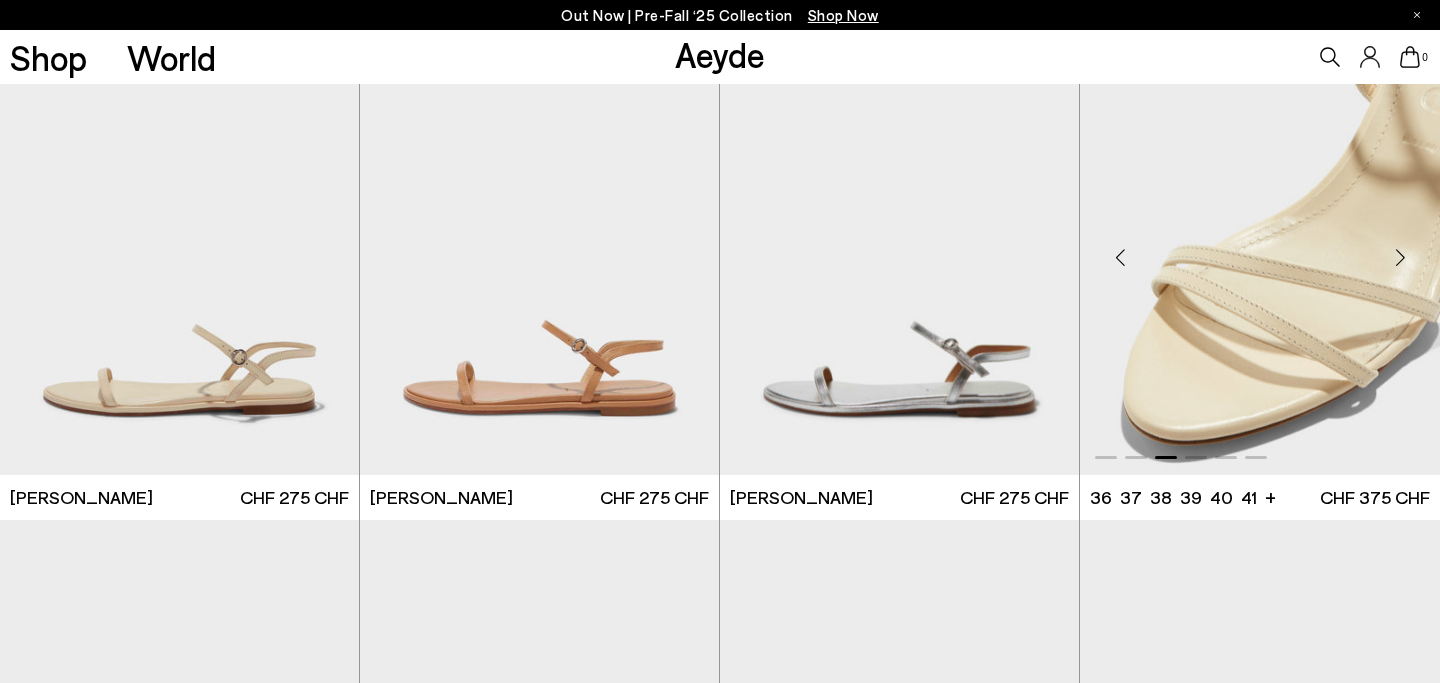 click at bounding box center [1400, 257] 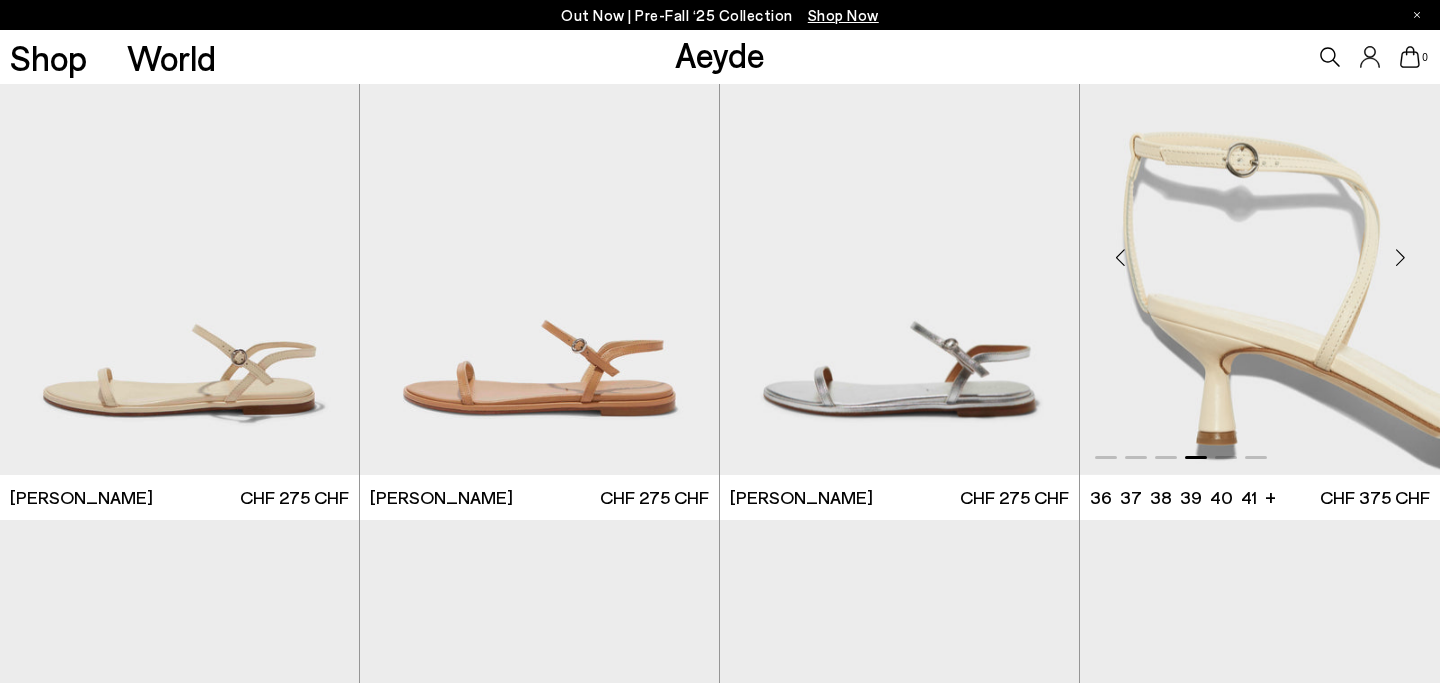 click at bounding box center (1400, 257) 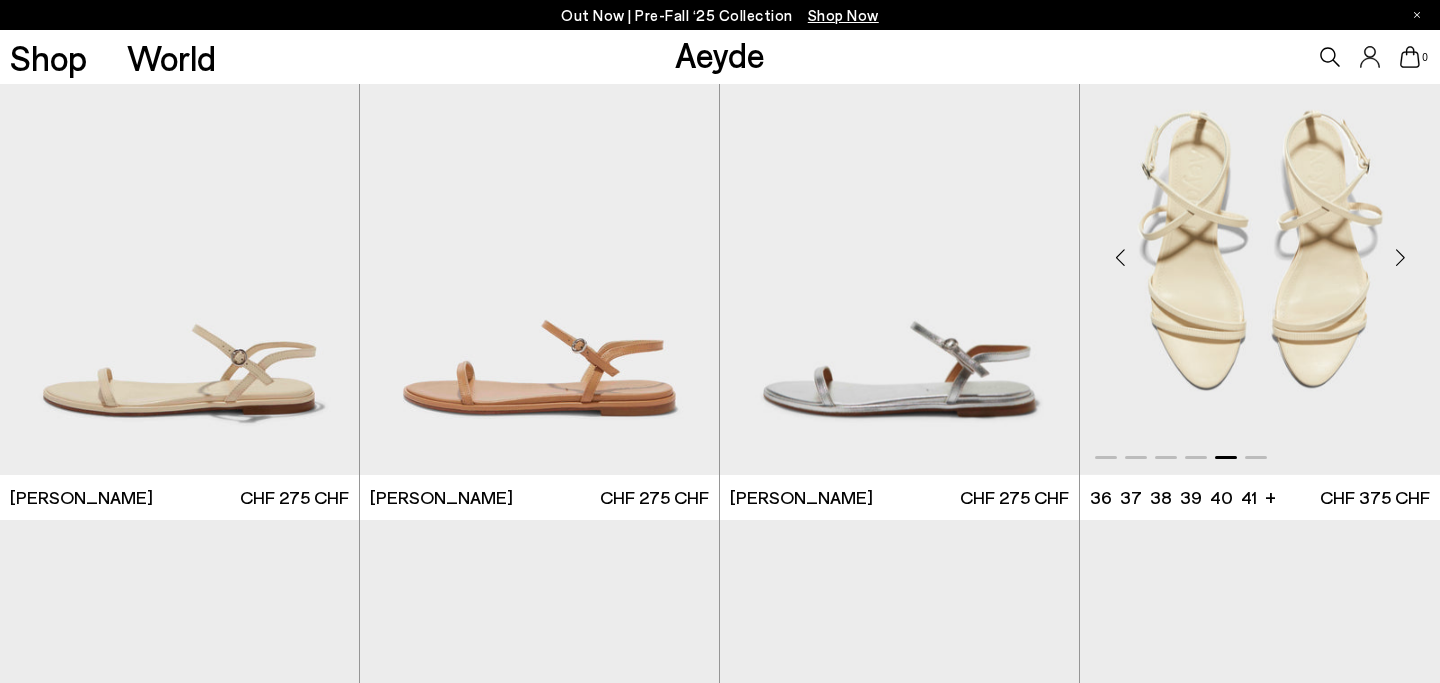 click at bounding box center (1400, 257) 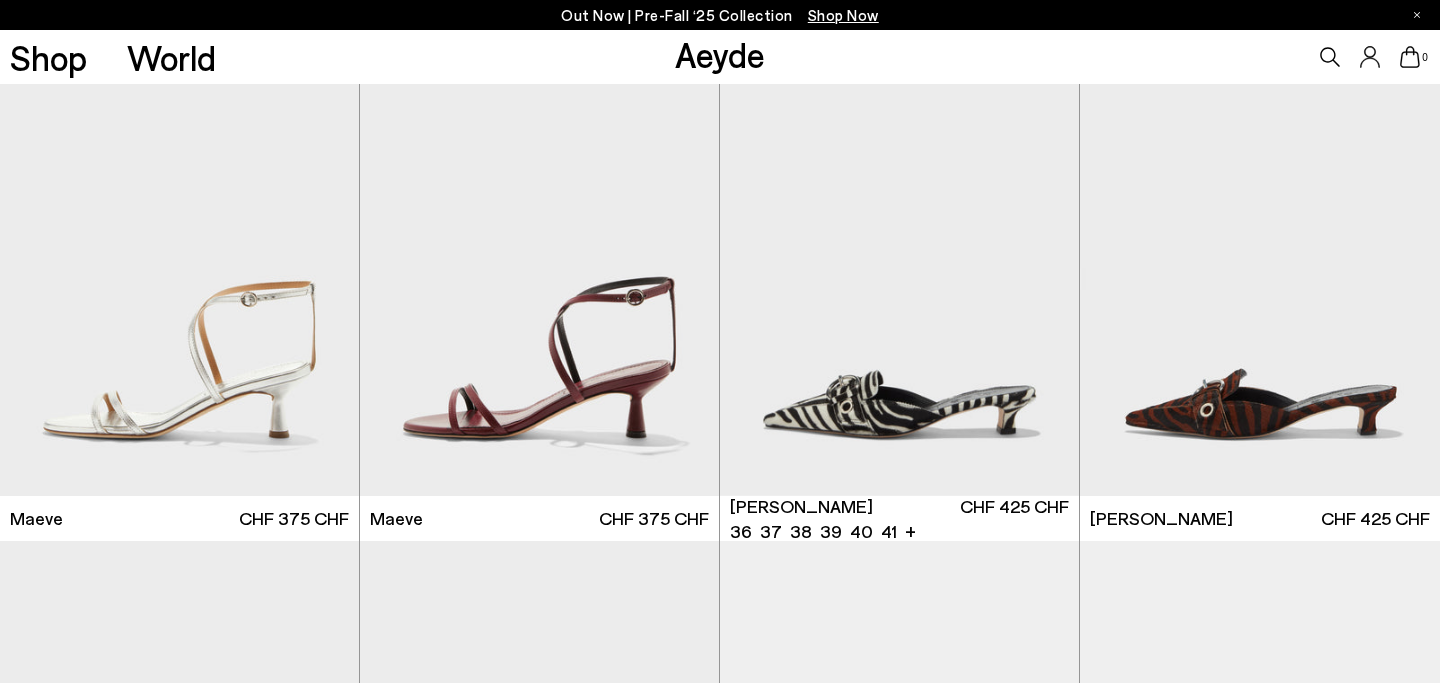 scroll, scrollTop: 24861, scrollLeft: 0, axis: vertical 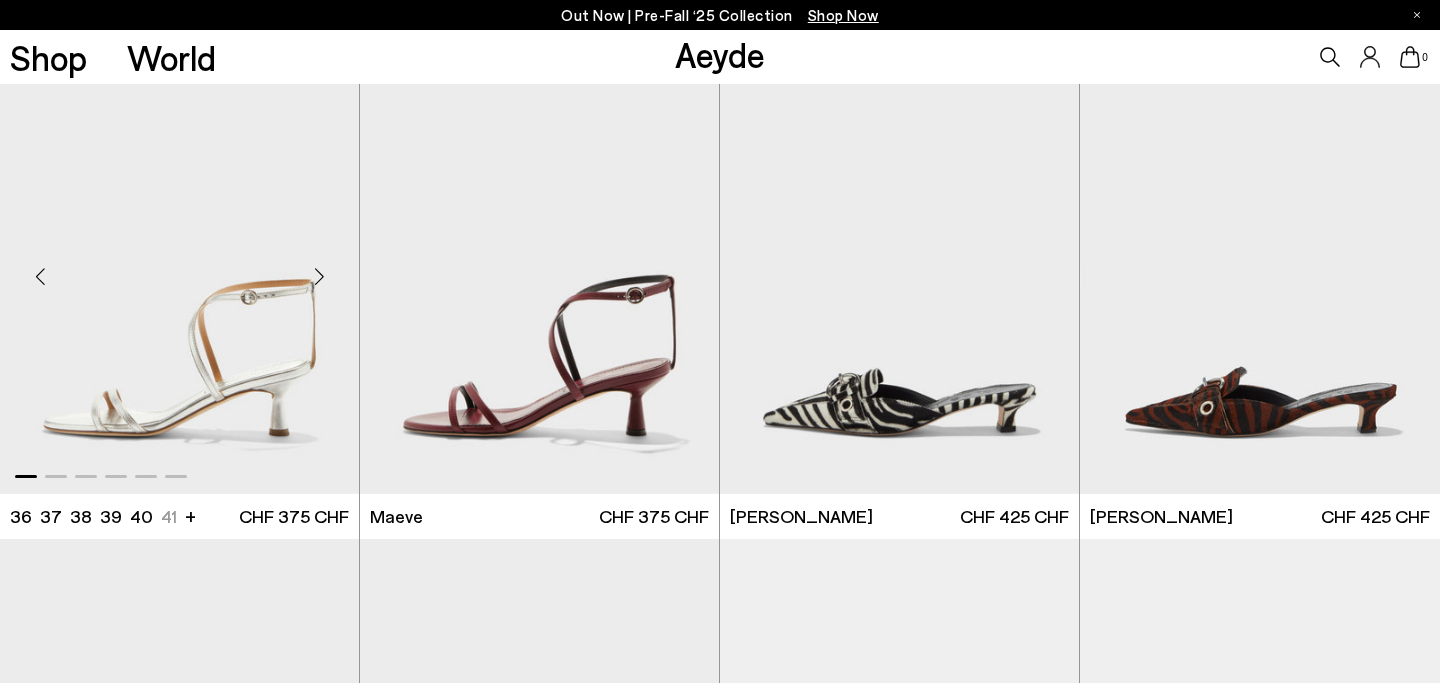 click at bounding box center (319, 277) 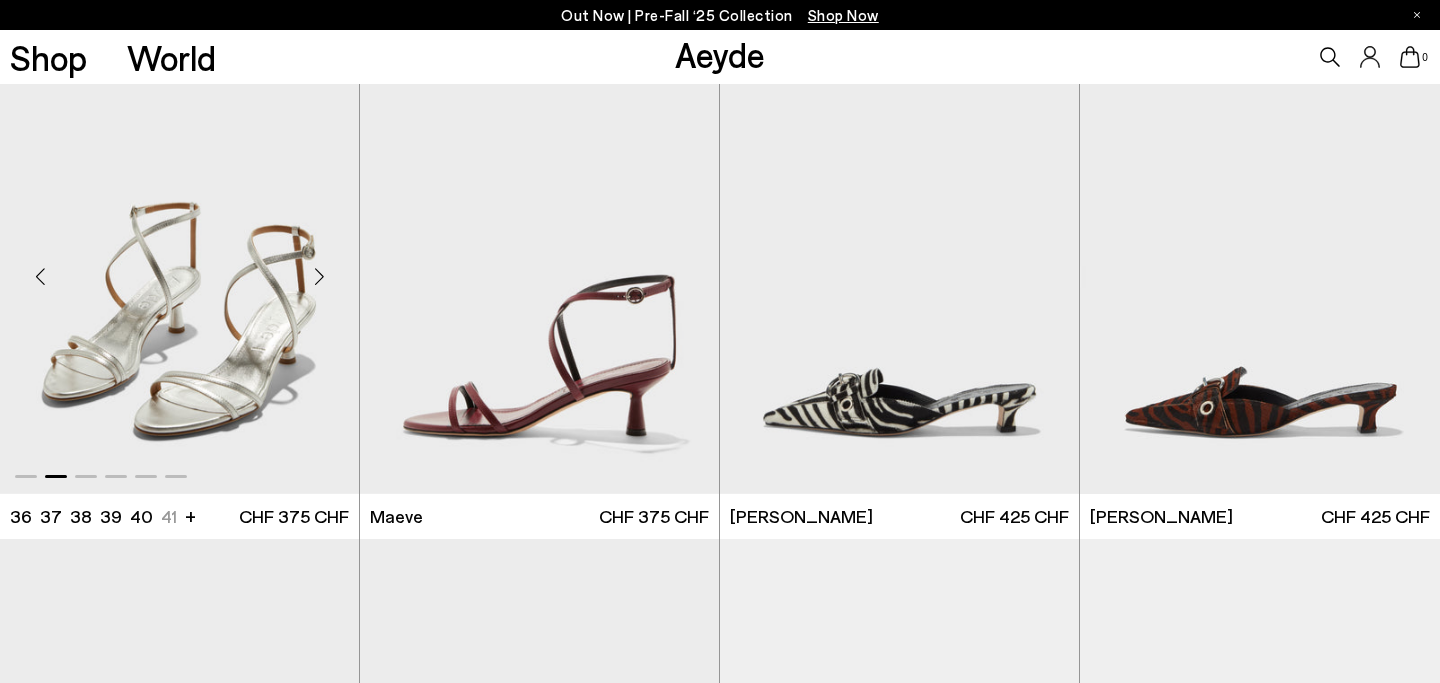 click at bounding box center [319, 277] 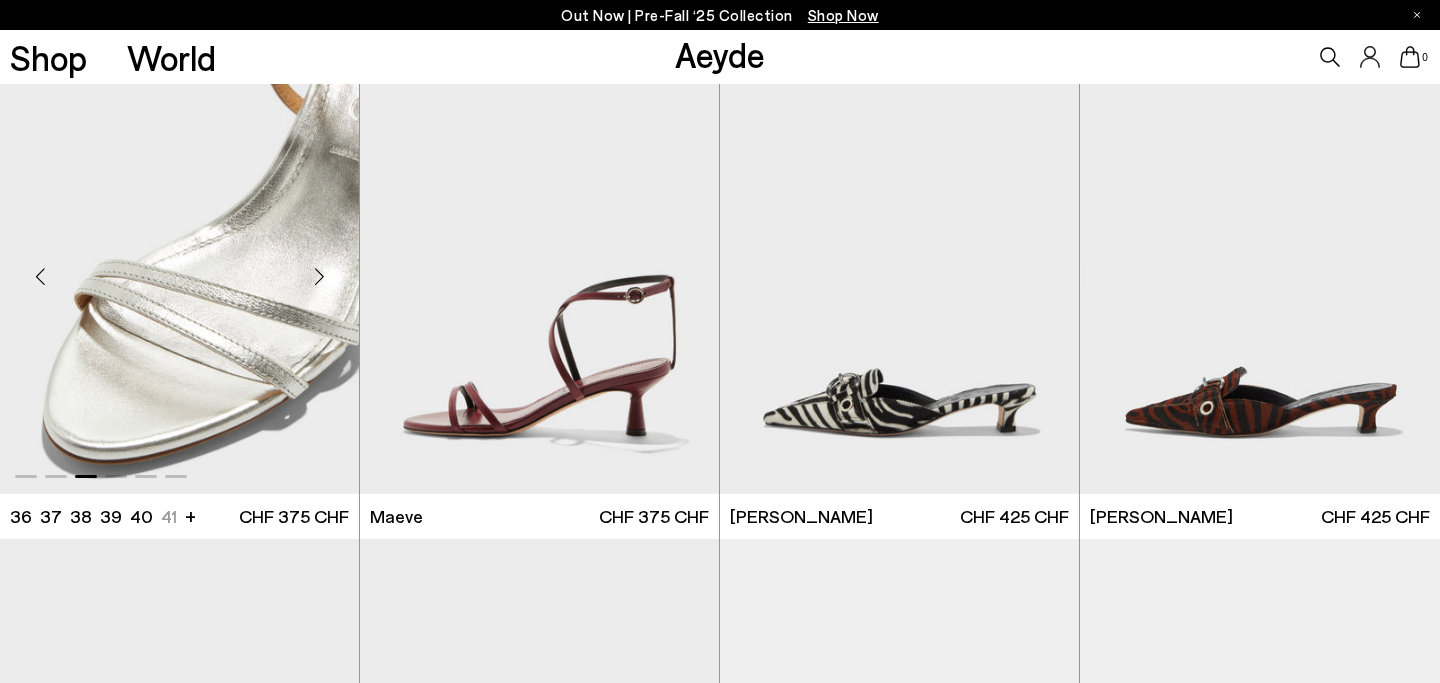 click at bounding box center [319, 277] 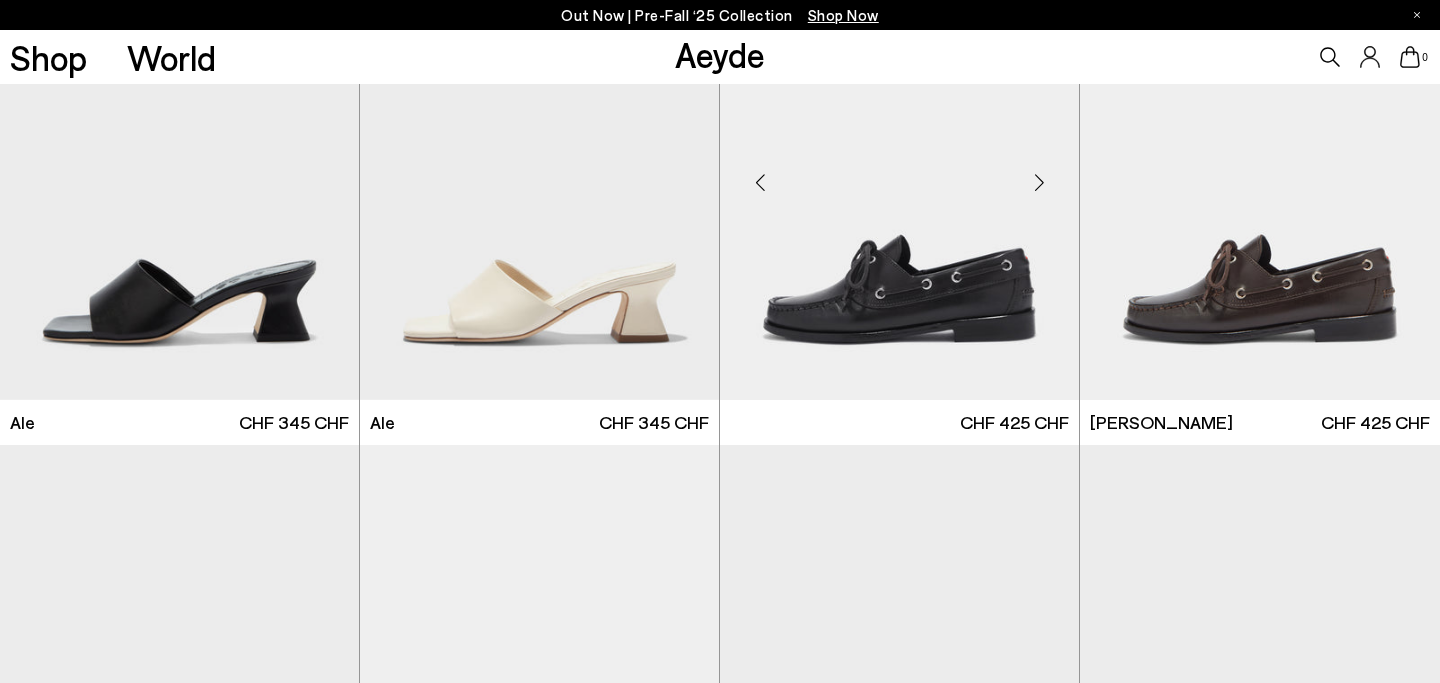 scroll, scrollTop: 25951, scrollLeft: 0, axis: vertical 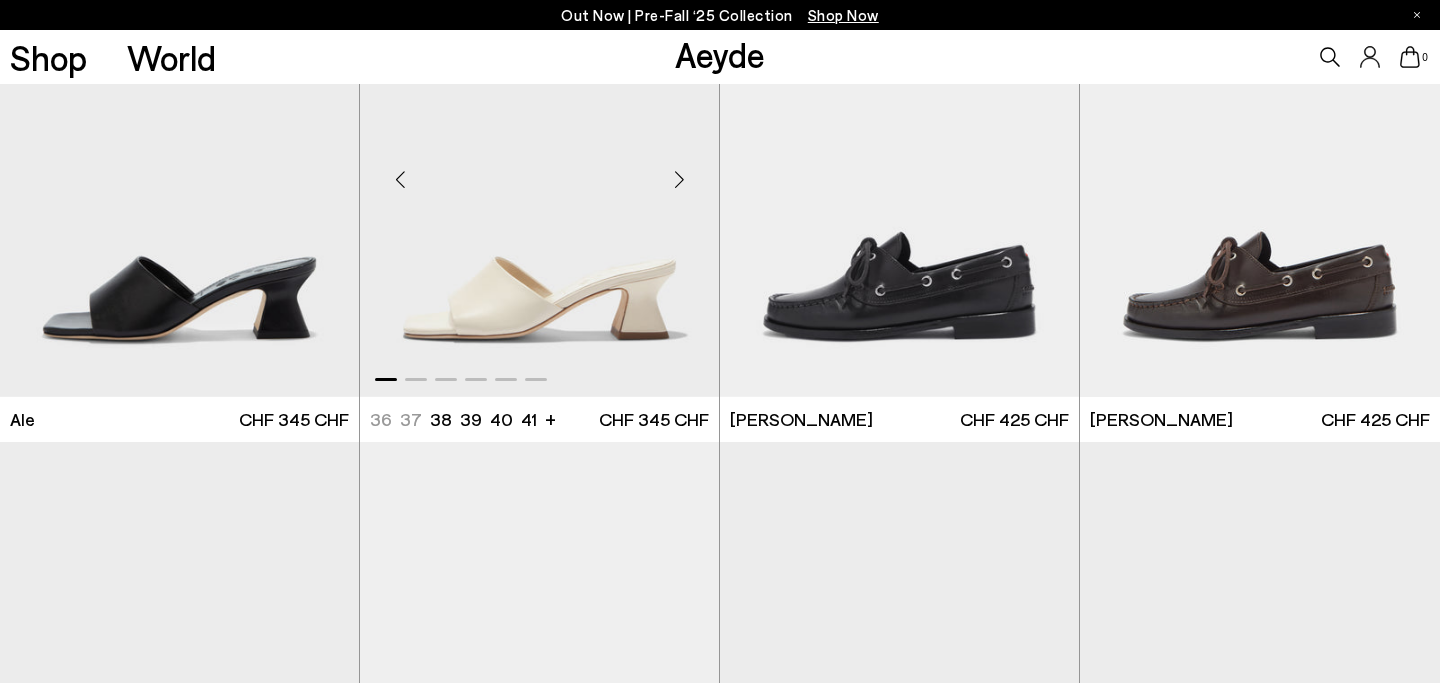 click at bounding box center (679, 179) 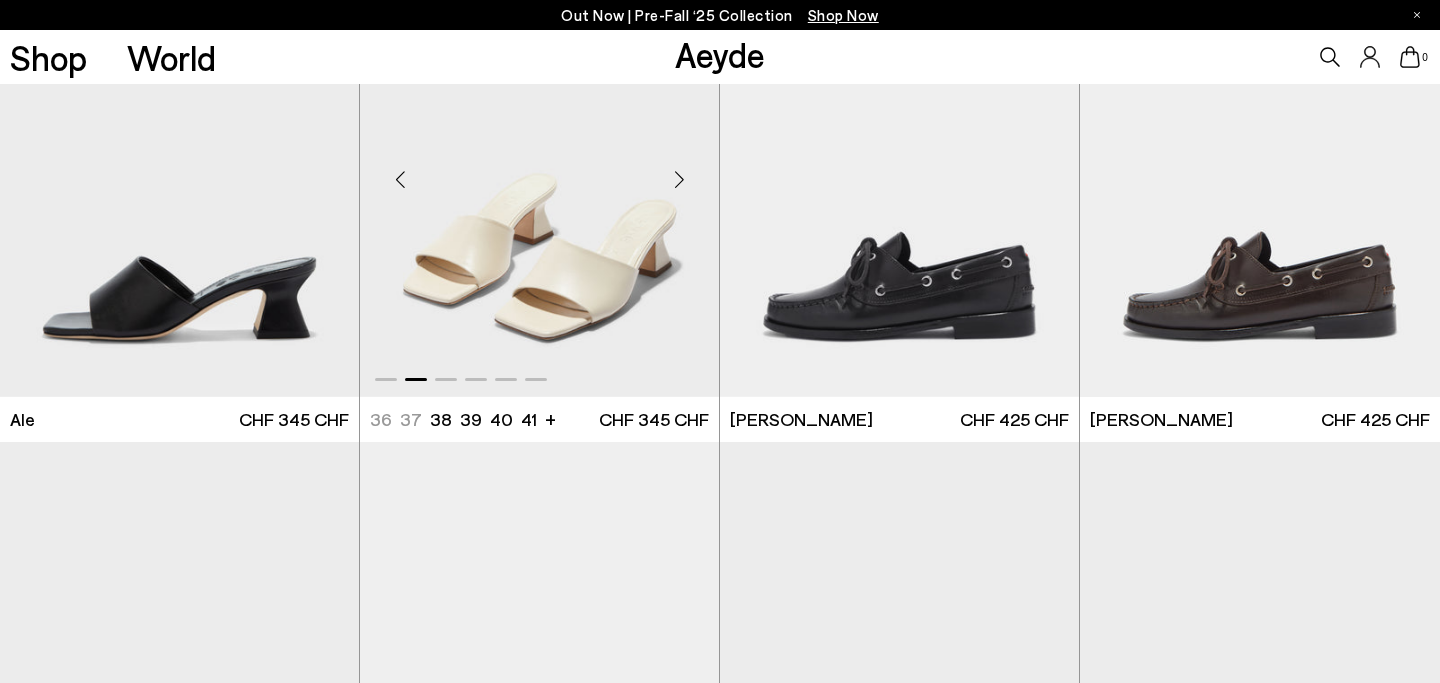click at bounding box center (679, 179) 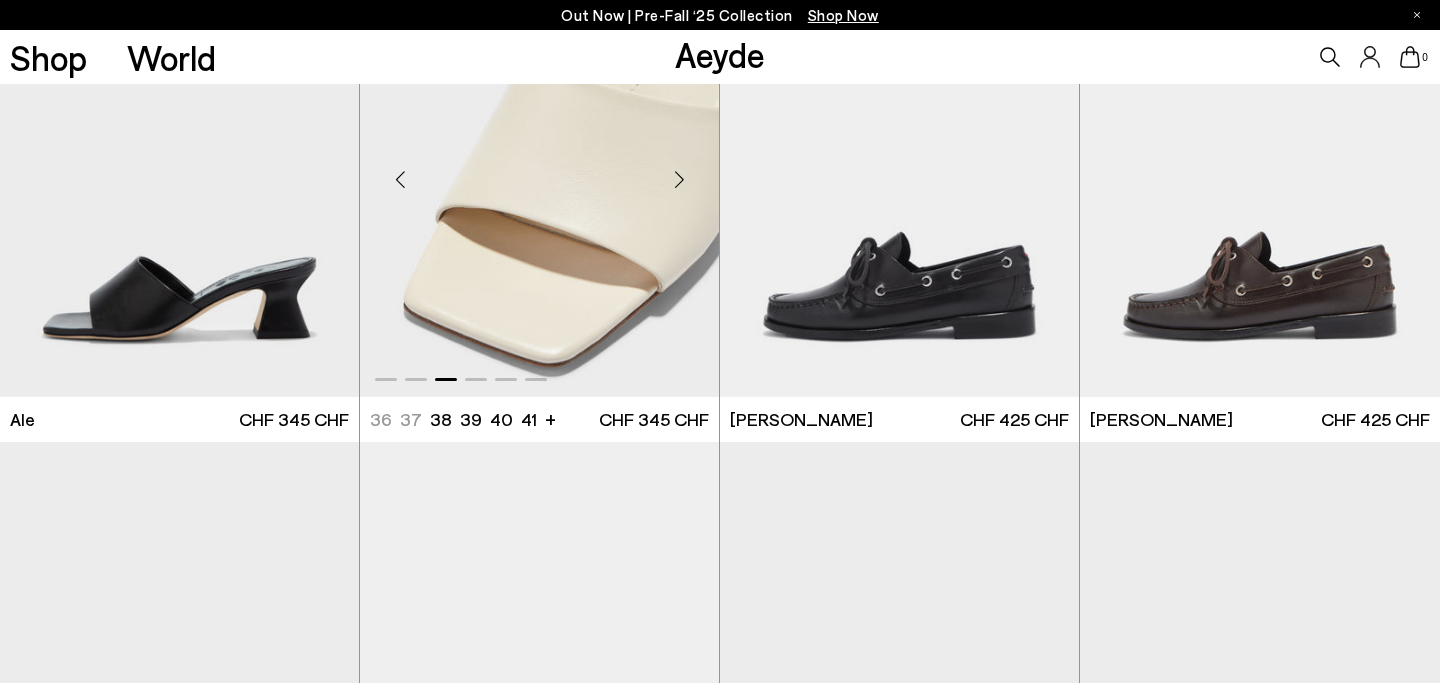 click at bounding box center (679, 179) 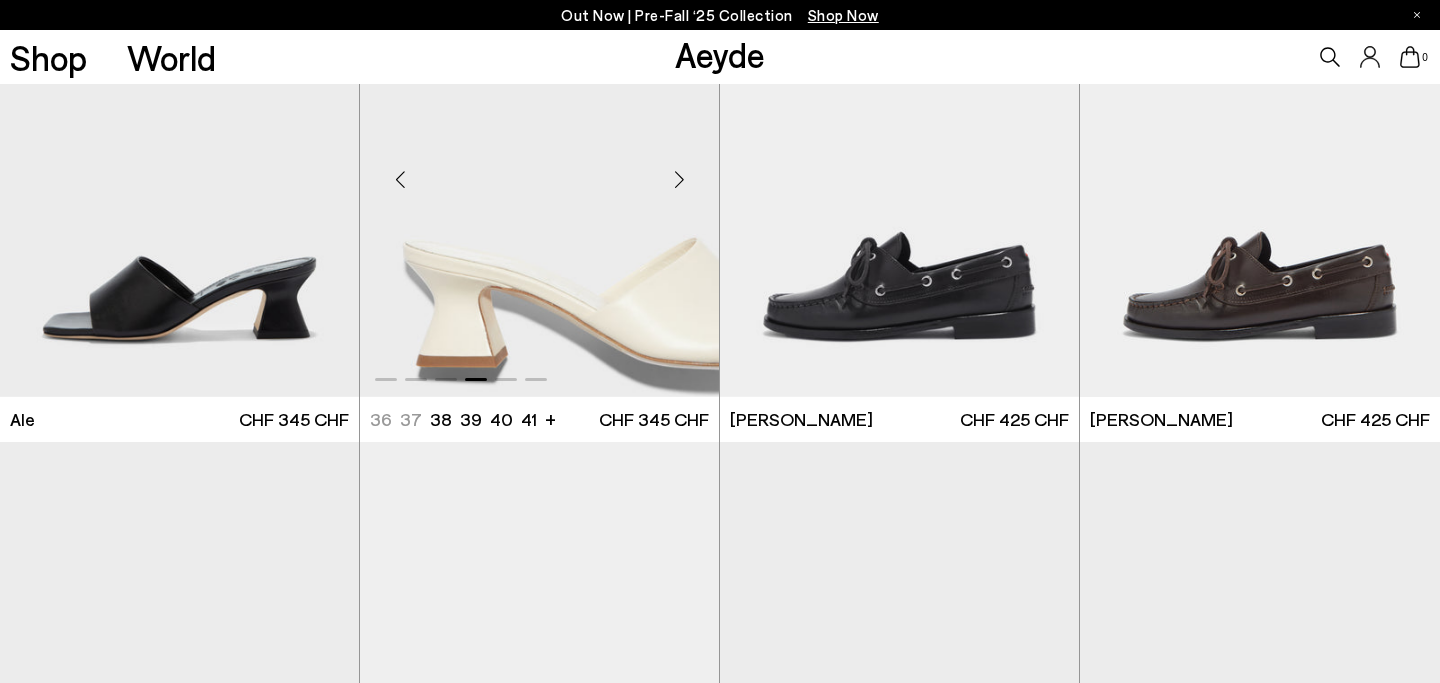 click at bounding box center (679, 179) 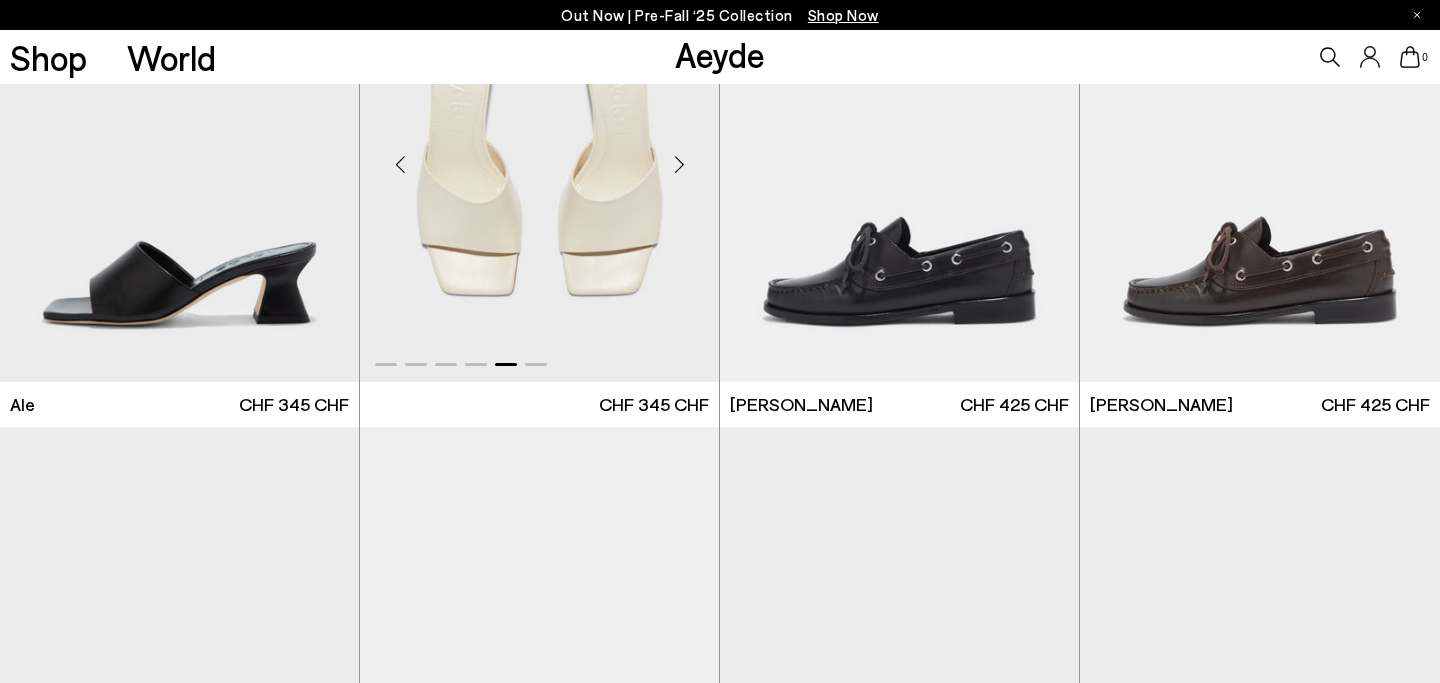 scroll, scrollTop: 25859, scrollLeft: 0, axis: vertical 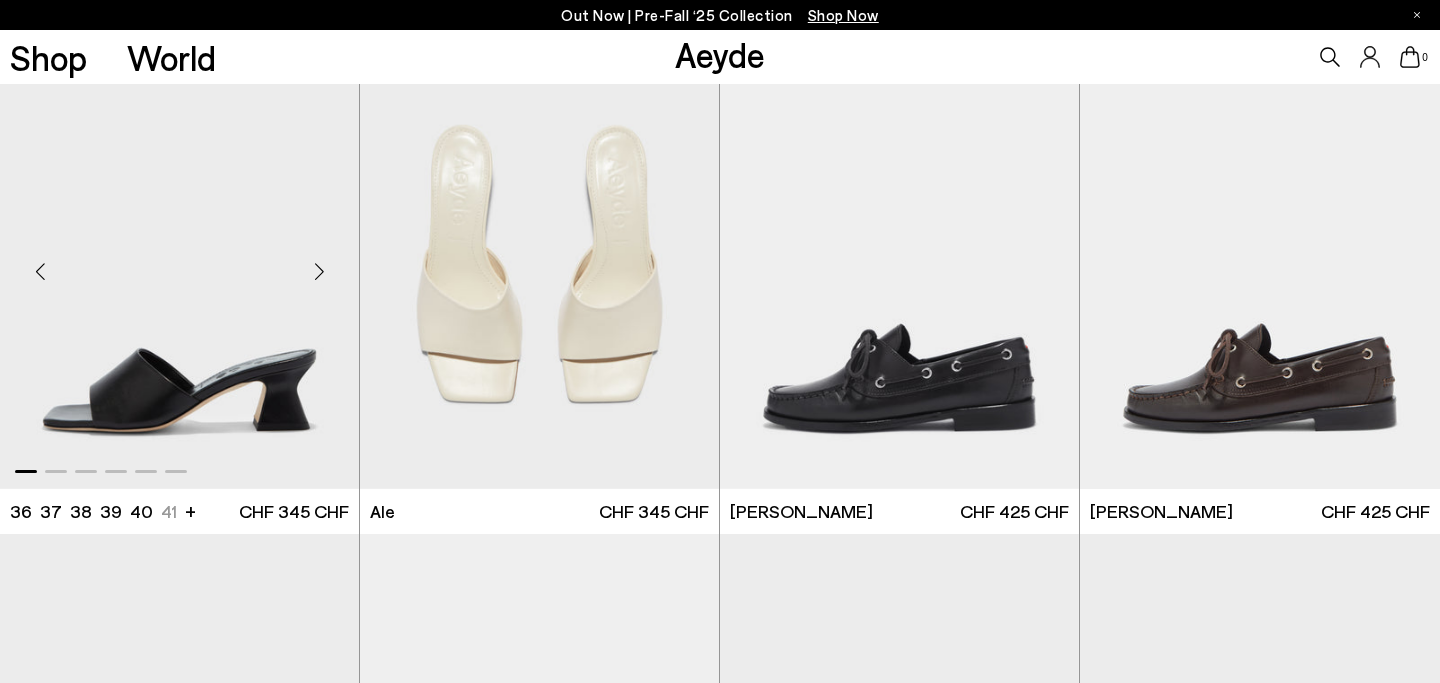 click at bounding box center (319, 271) 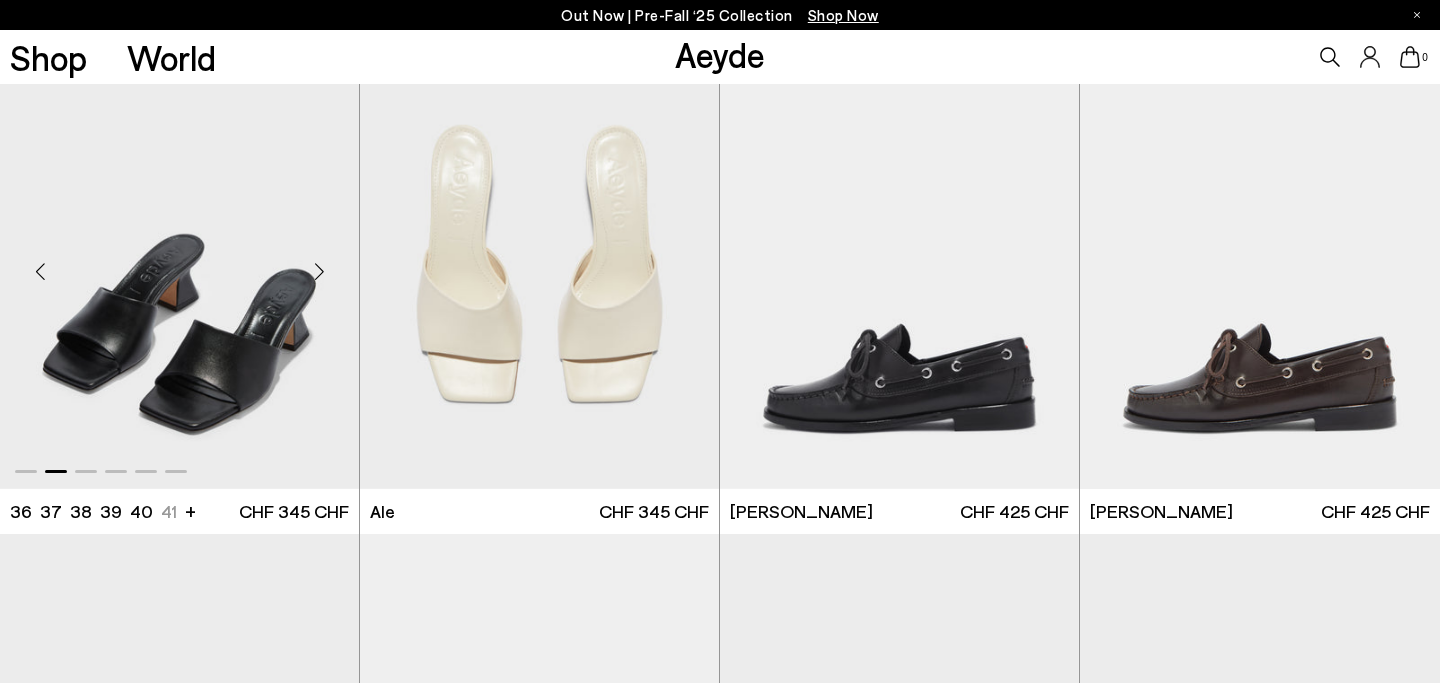 click at bounding box center [319, 271] 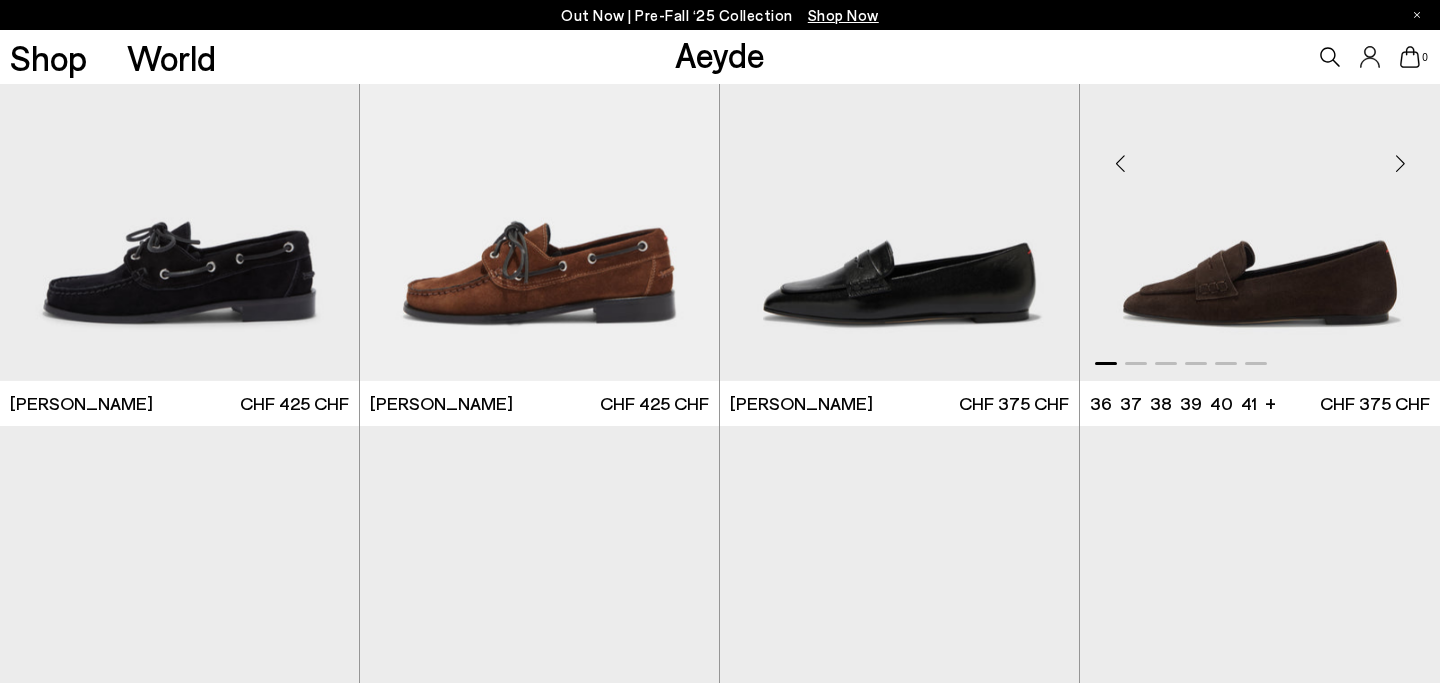 scroll, scrollTop: 26348, scrollLeft: 0, axis: vertical 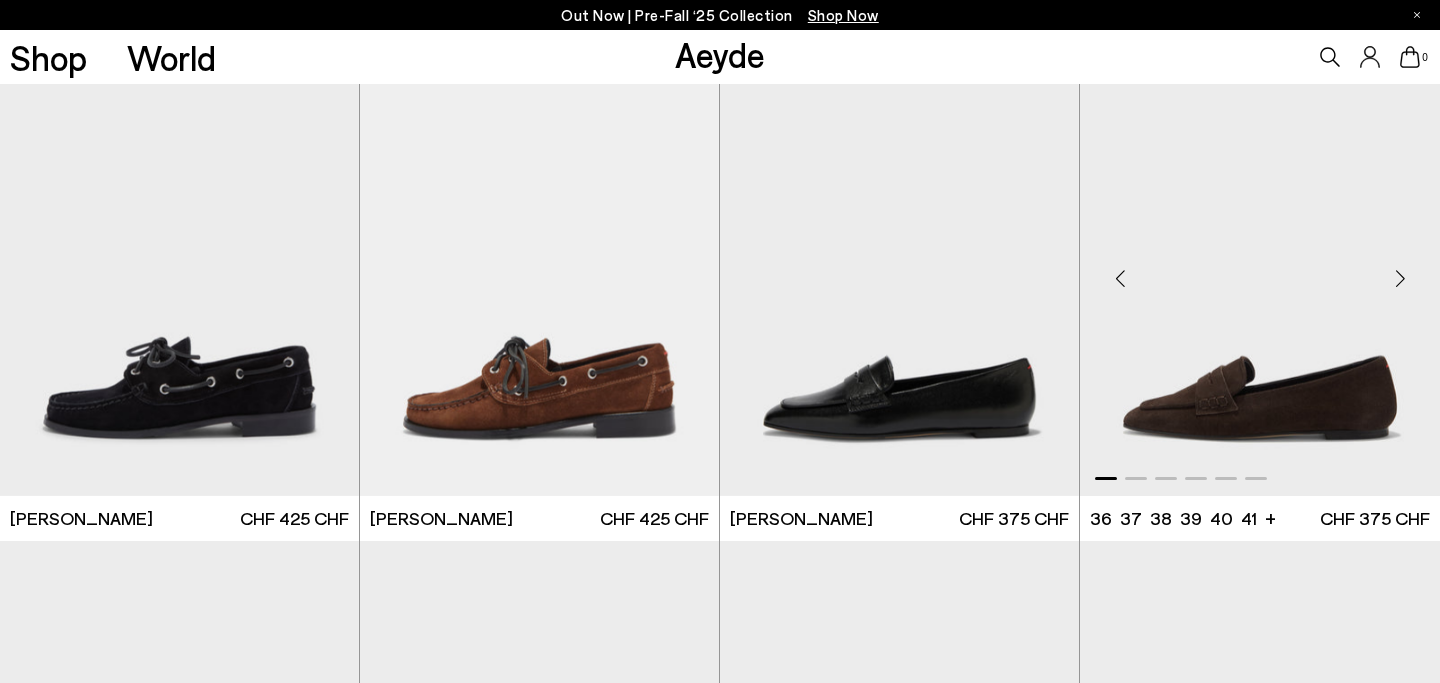 click at bounding box center [1400, 279] 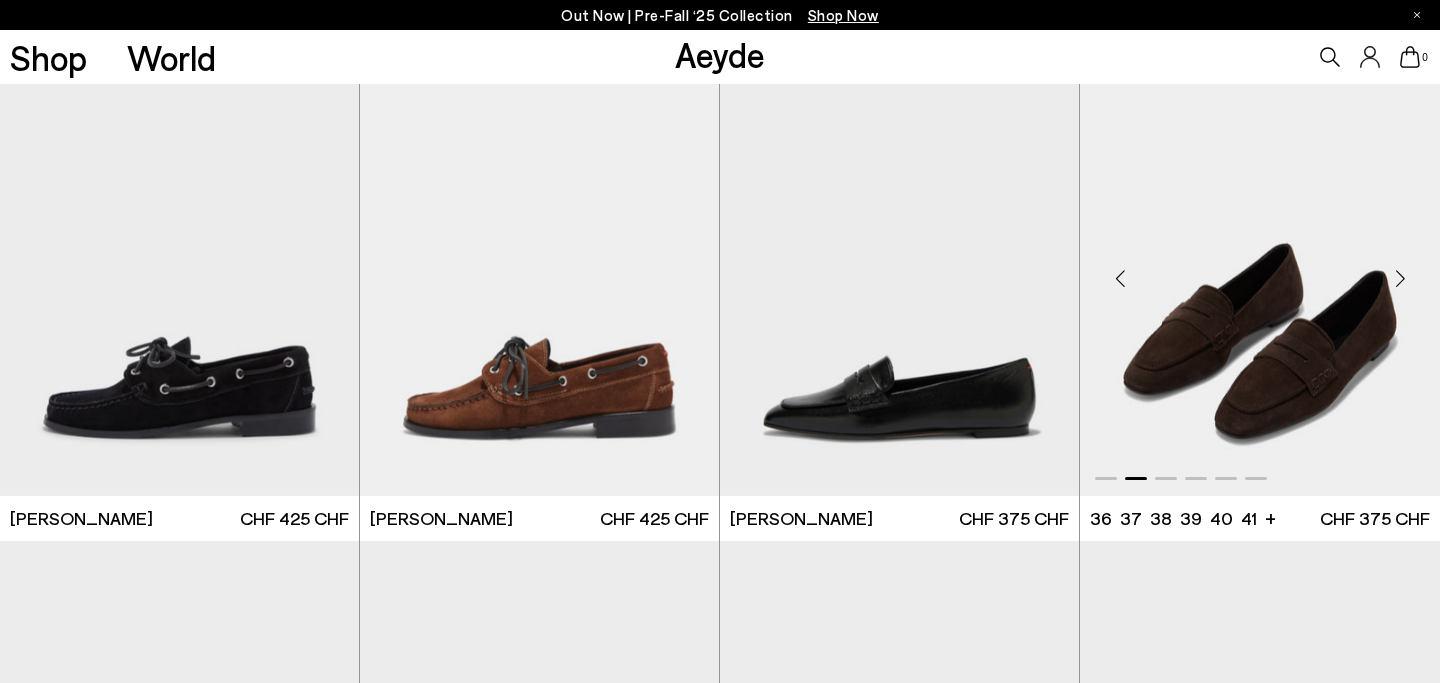 click at bounding box center (1400, 279) 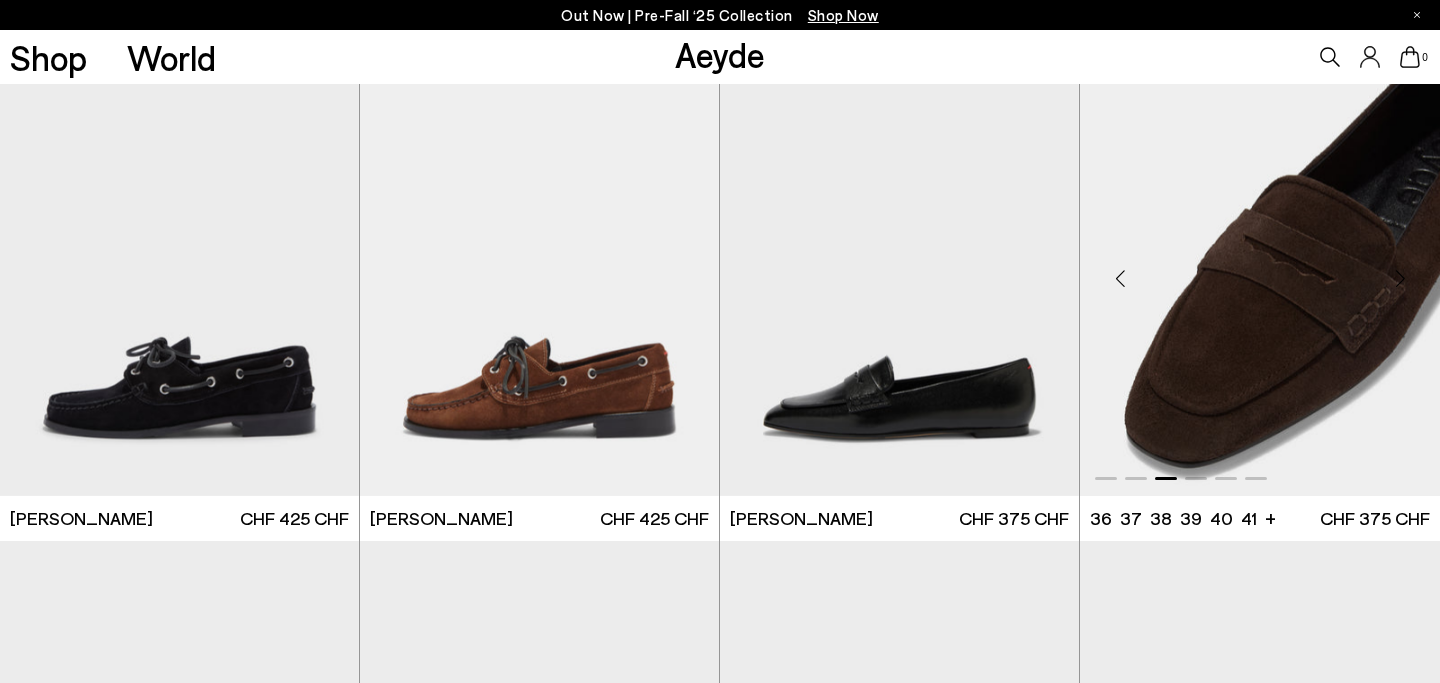 click at bounding box center (1400, 279) 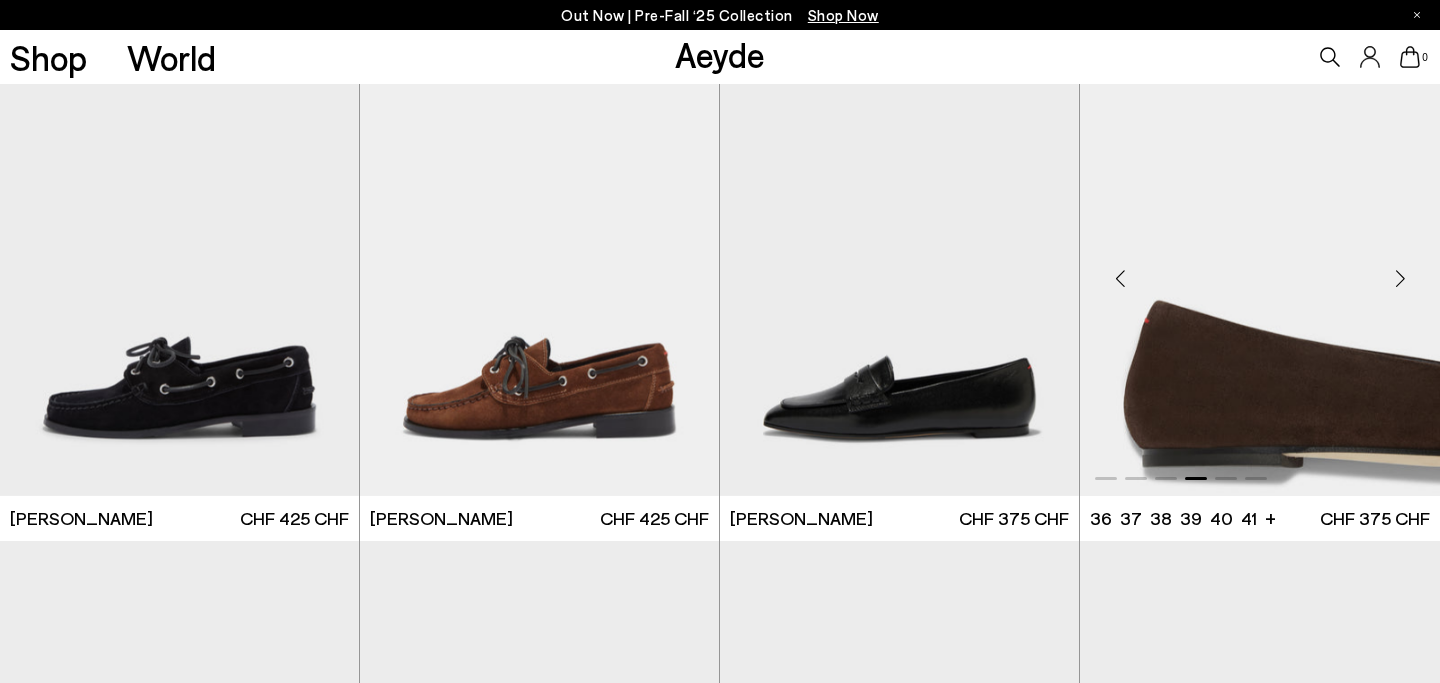 click at bounding box center [1400, 279] 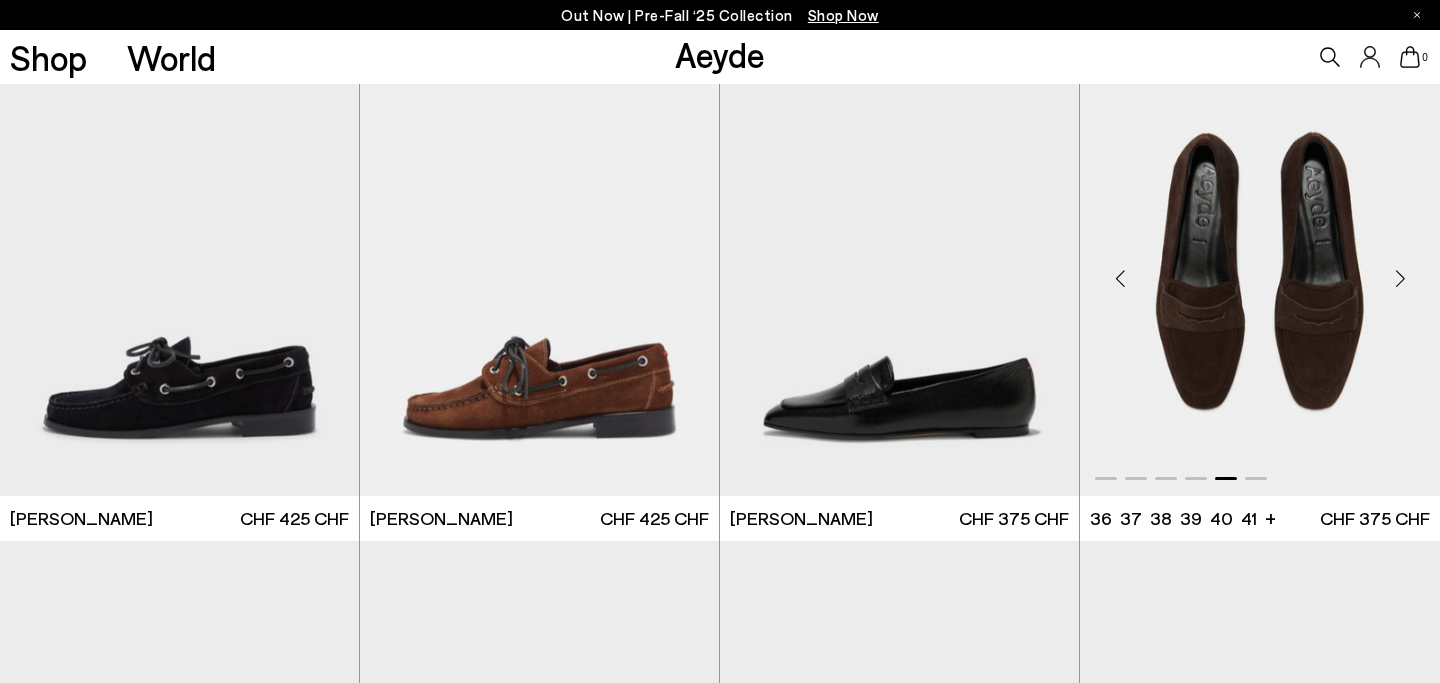 click at bounding box center [1400, 279] 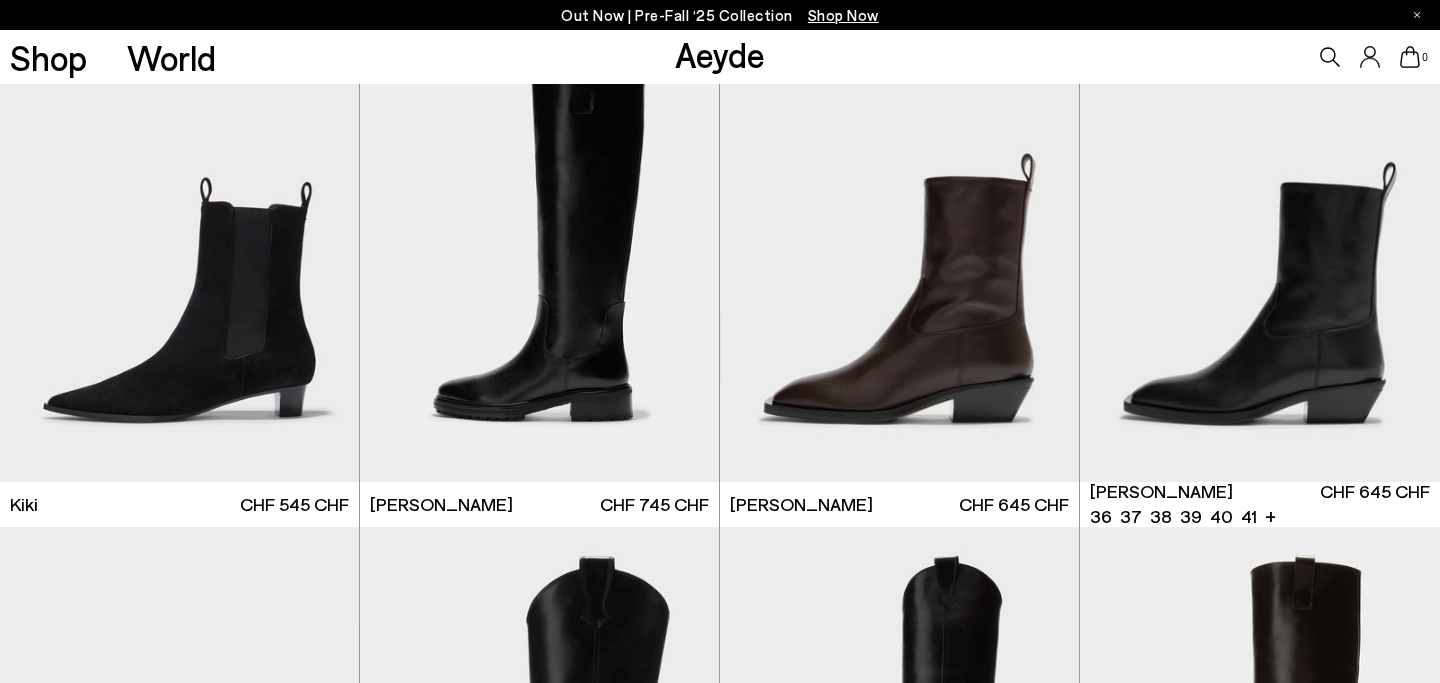 scroll, scrollTop: 30273, scrollLeft: 0, axis: vertical 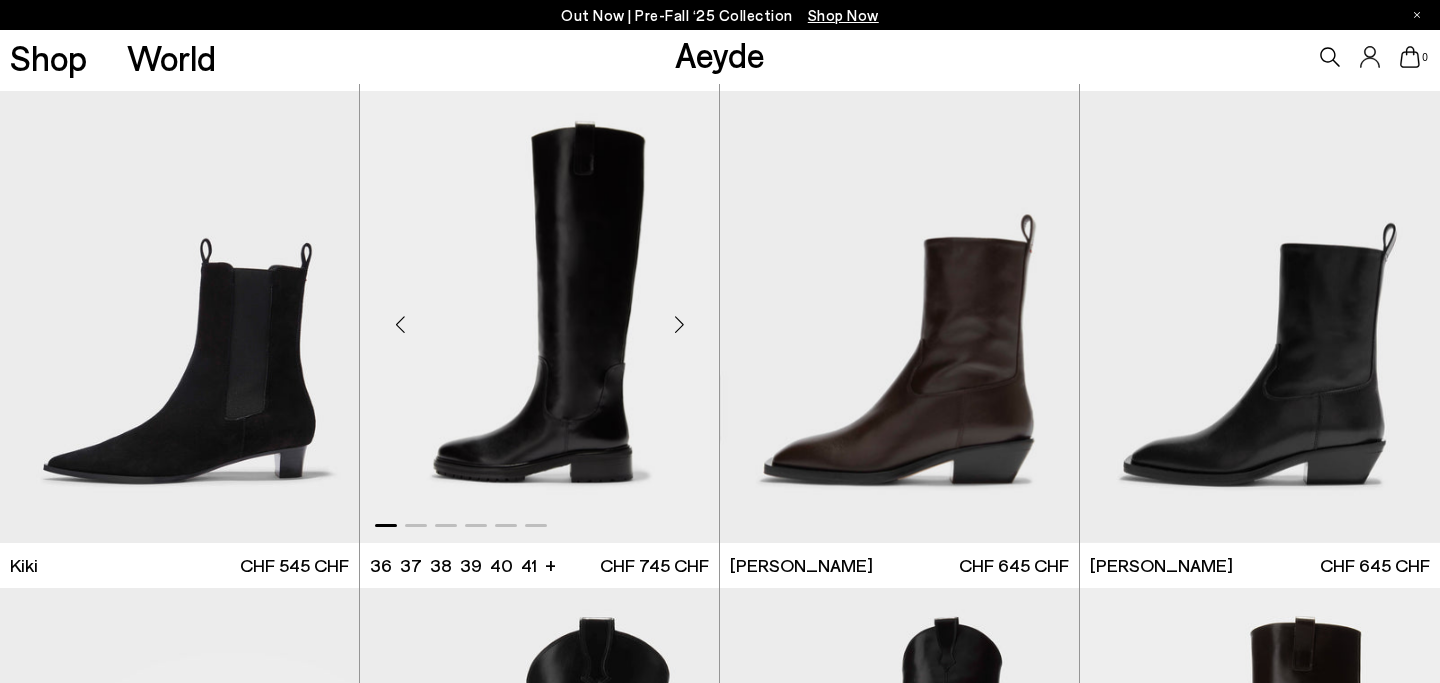 click at bounding box center [679, 325] 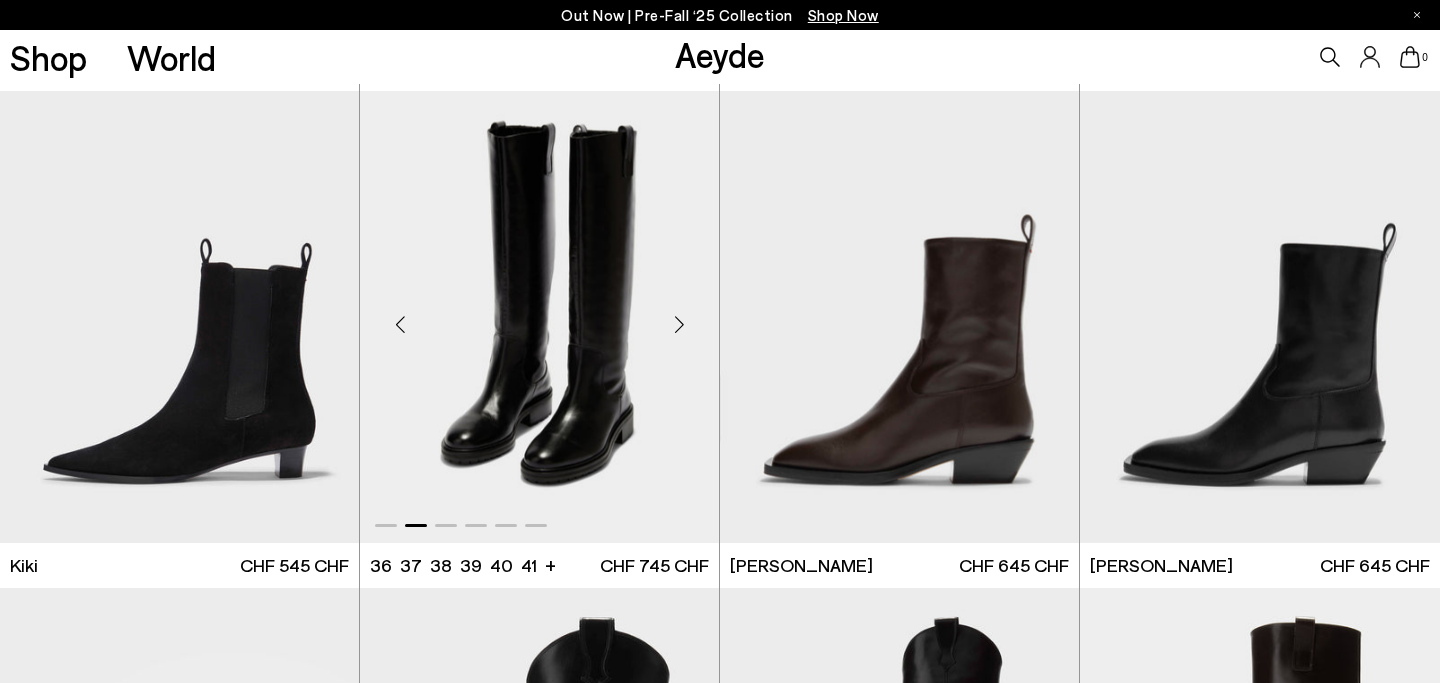 click at bounding box center (679, 325) 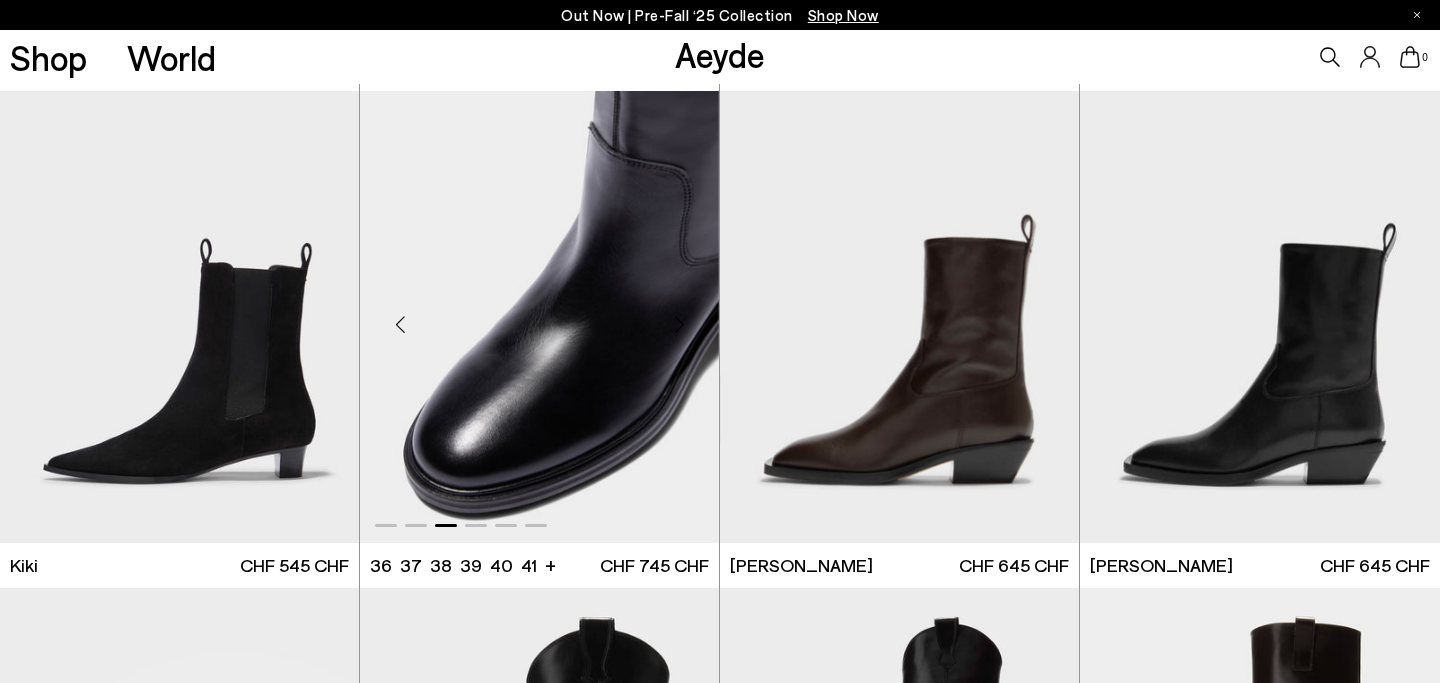 click at bounding box center (679, 325) 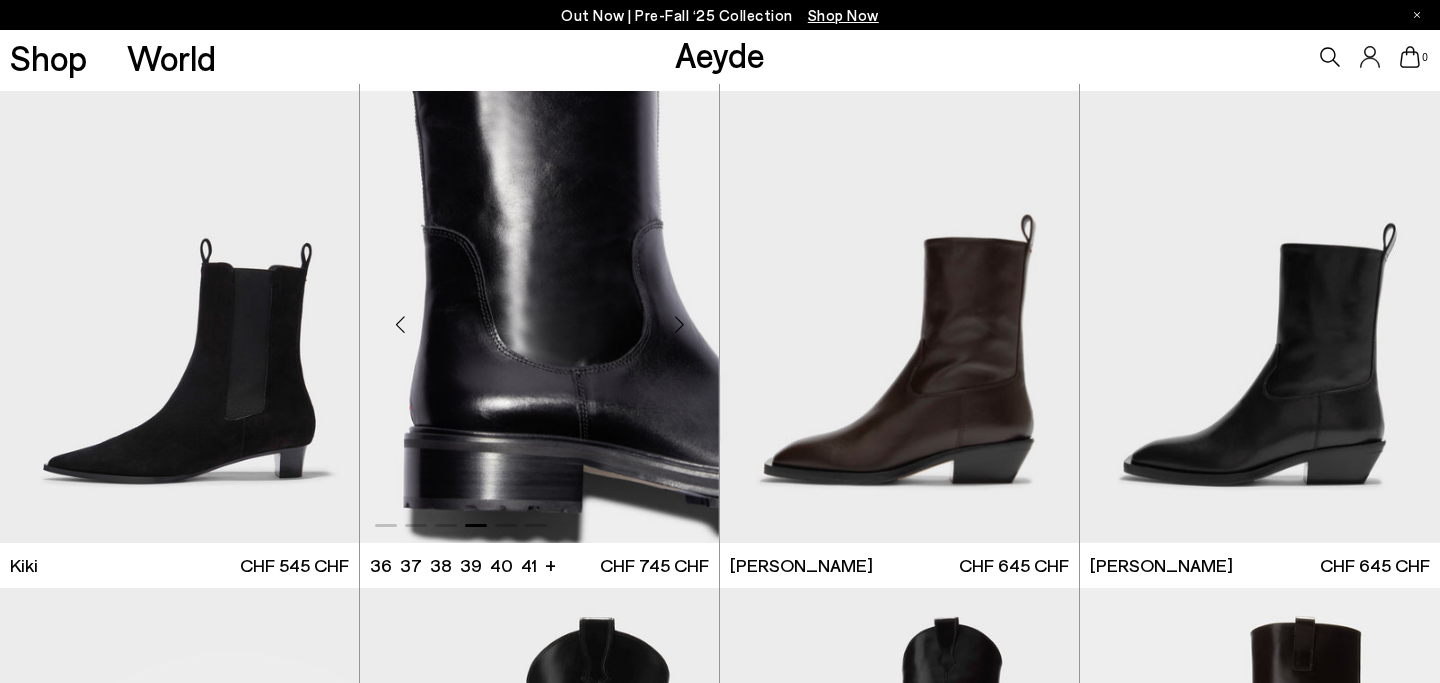 click at bounding box center (679, 325) 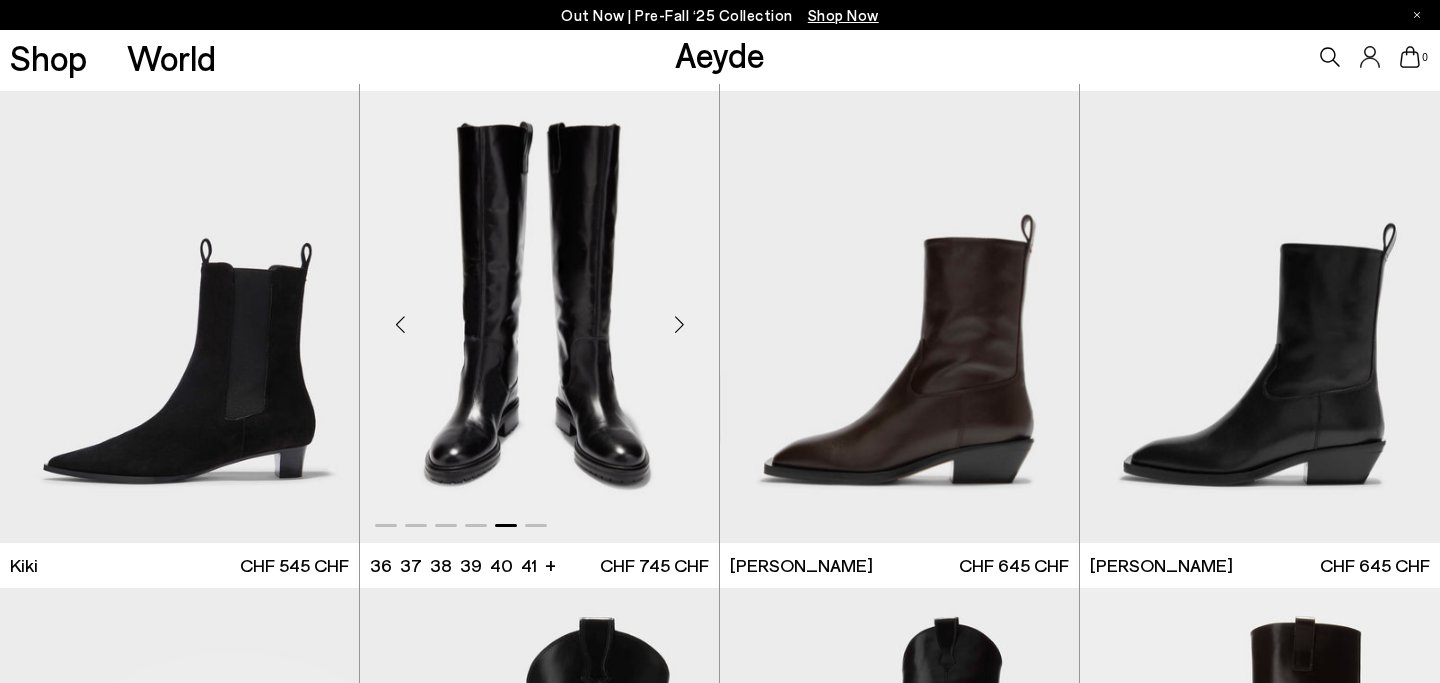 click at bounding box center (679, 325) 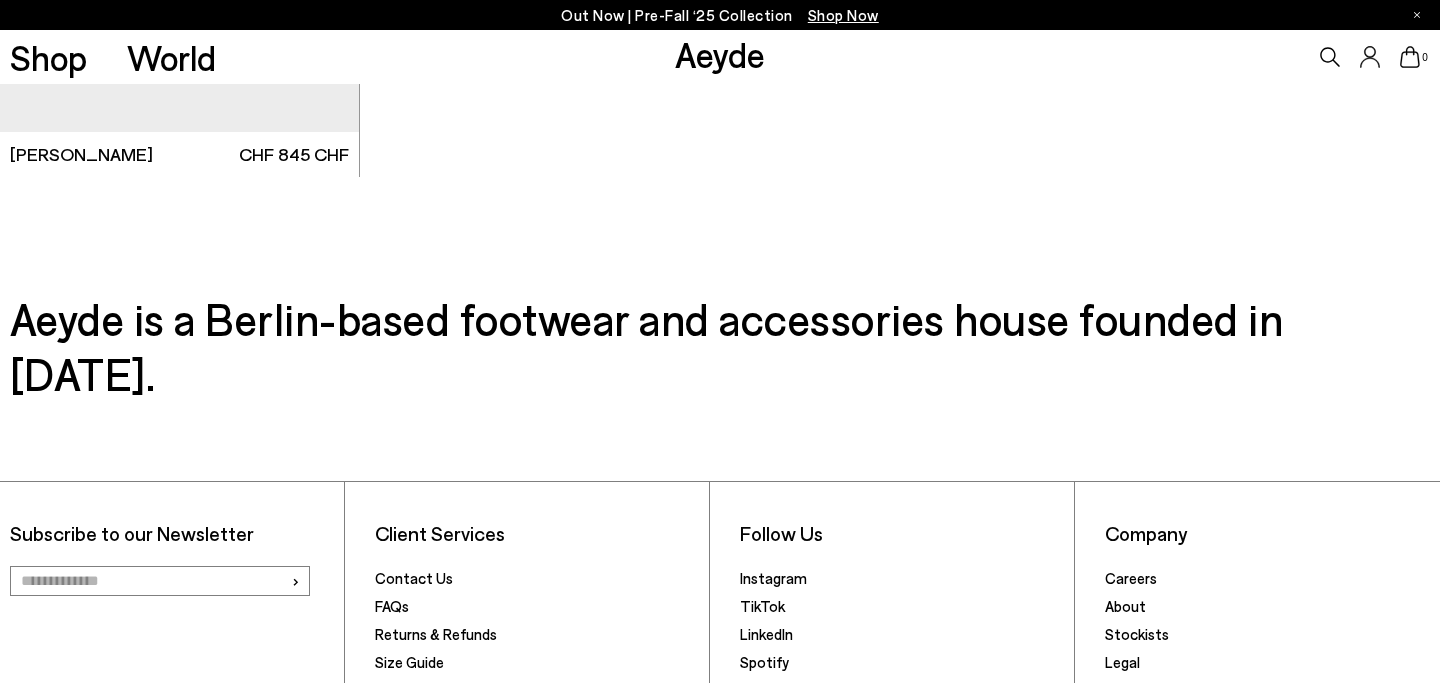 scroll, scrollTop: 32208, scrollLeft: 0, axis: vertical 